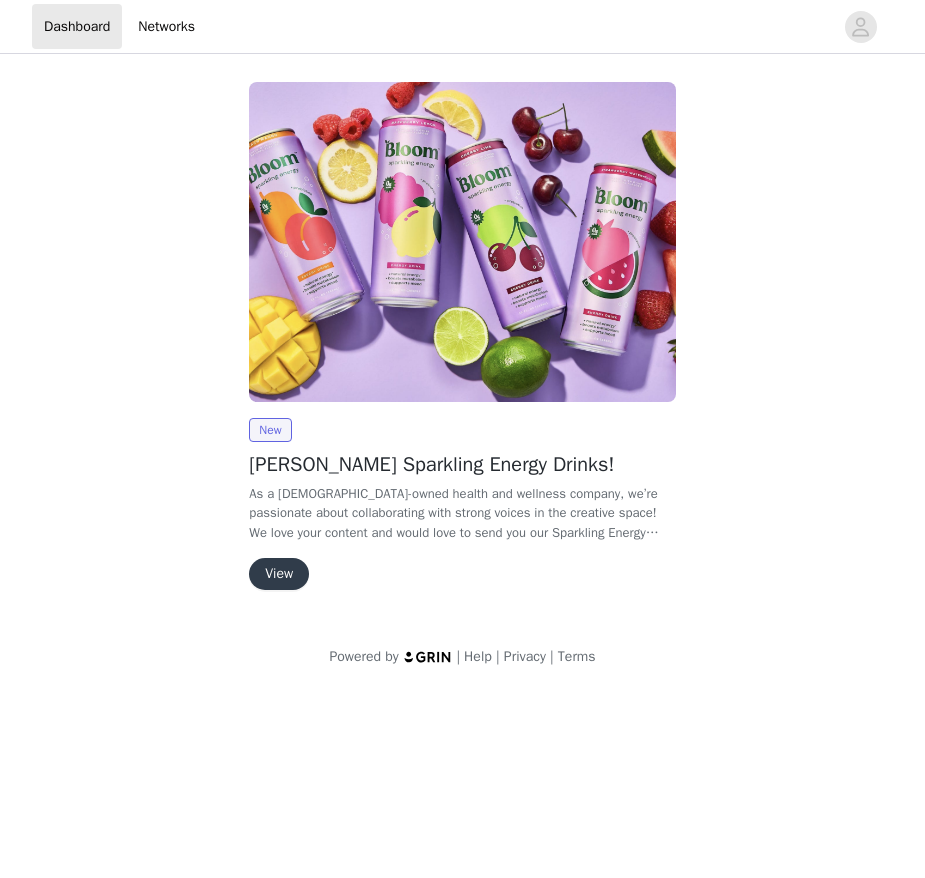 scroll, scrollTop: 0, scrollLeft: 0, axis: both 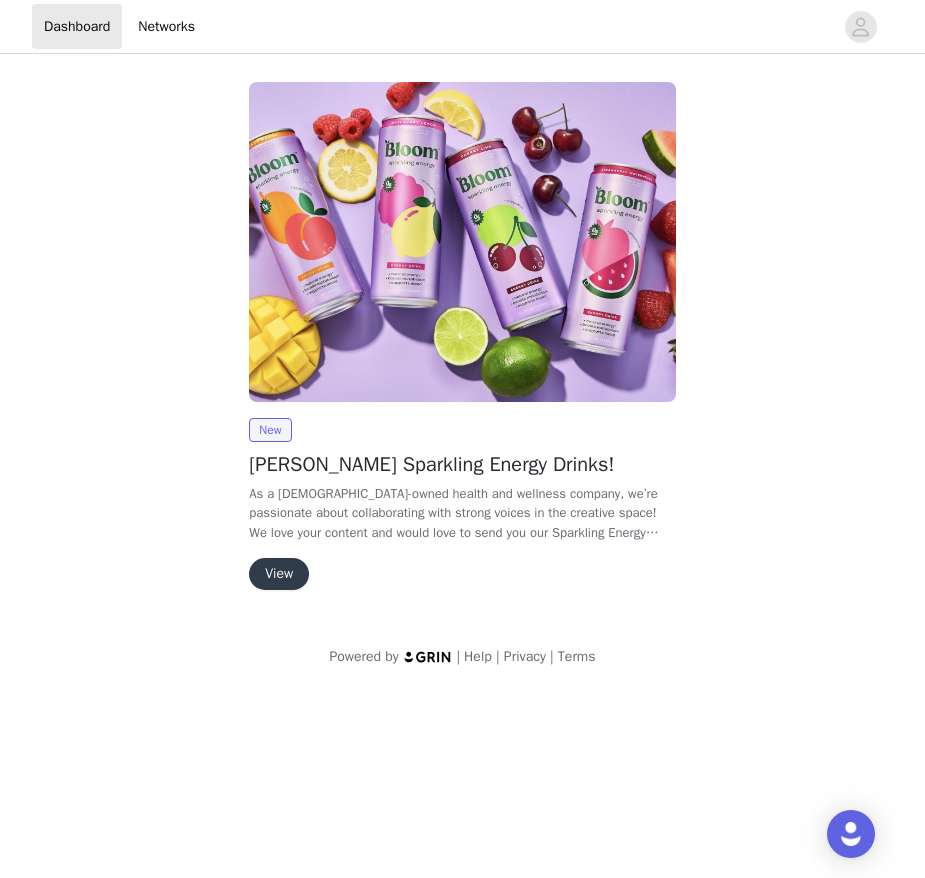click on "View" at bounding box center [279, 574] 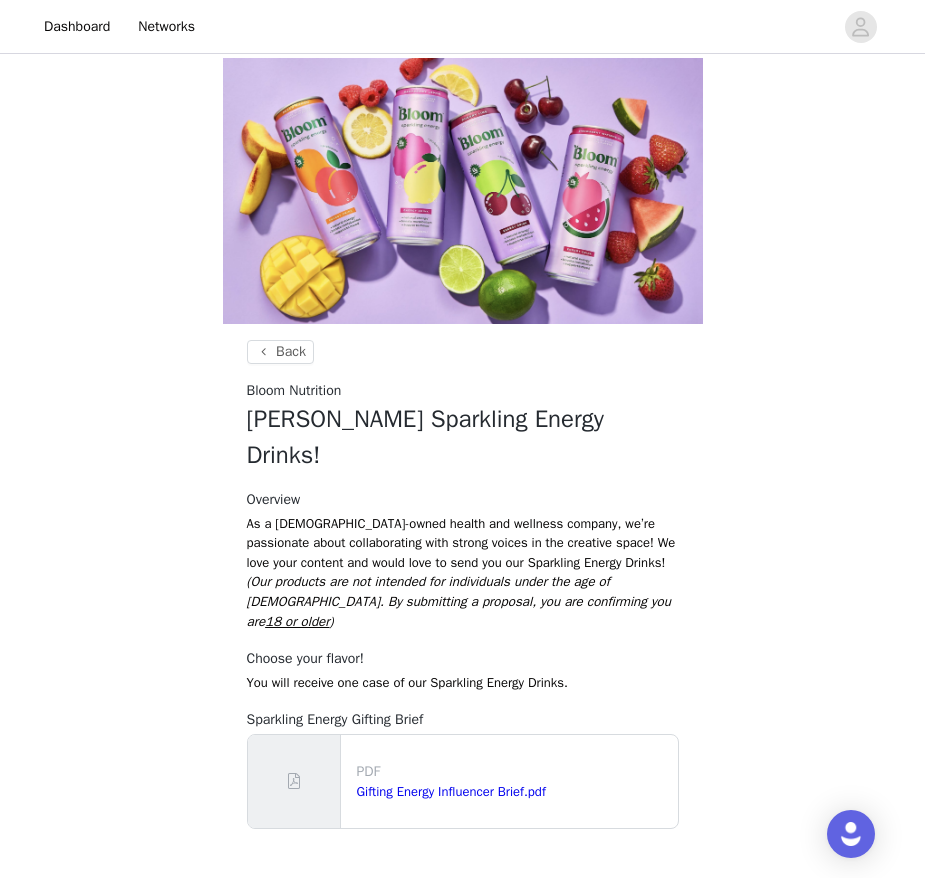 scroll, scrollTop: 31, scrollLeft: 0, axis: vertical 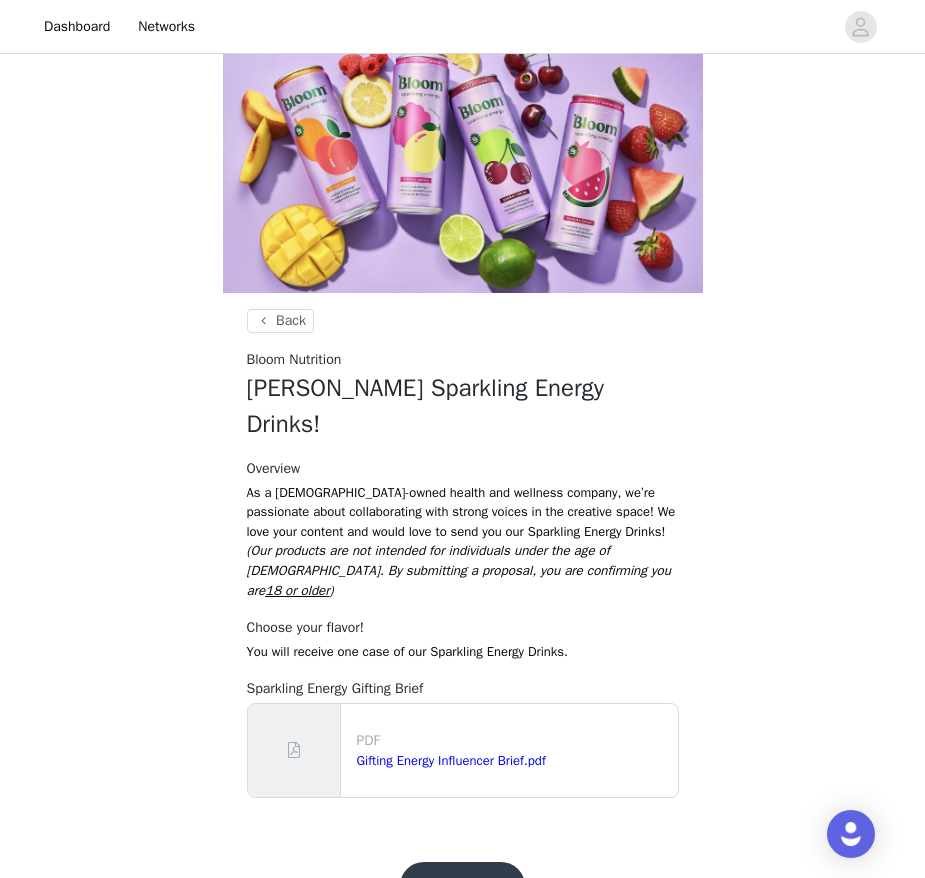 click on "Get Started!" at bounding box center [462, 886] 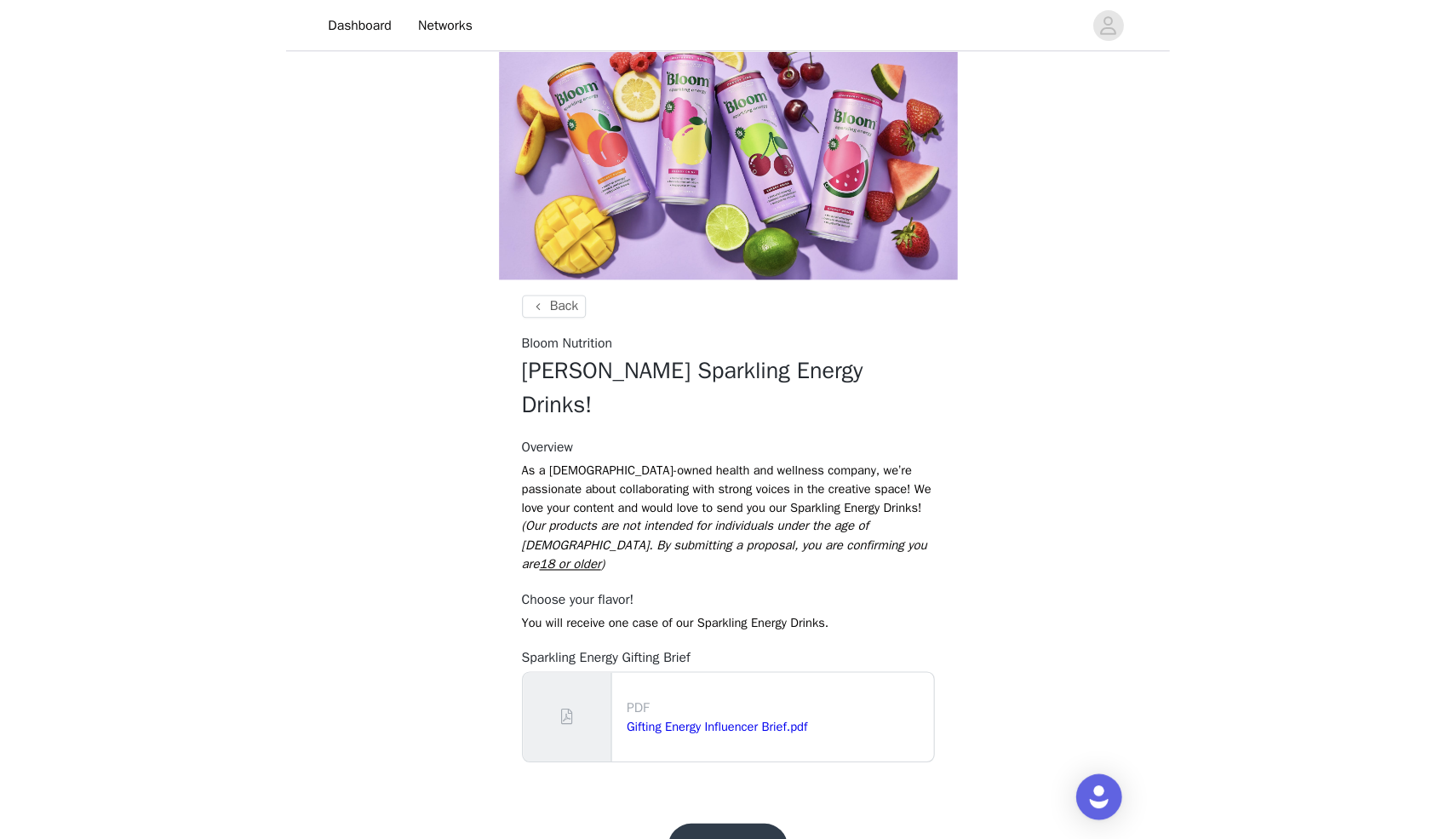 scroll, scrollTop: 0, scrollLeft: 0, axis: both 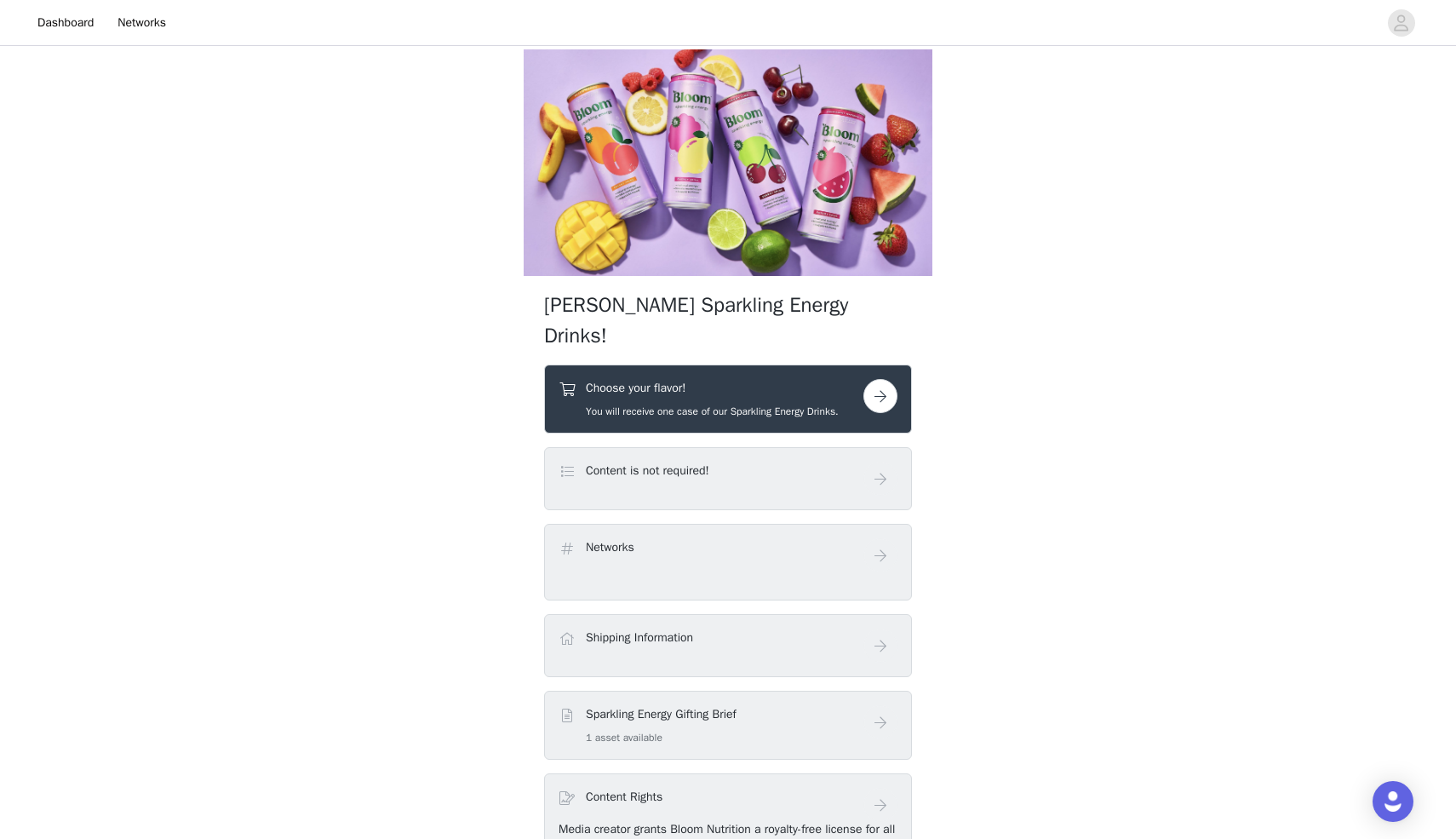 click at bounding box center [880, 396] 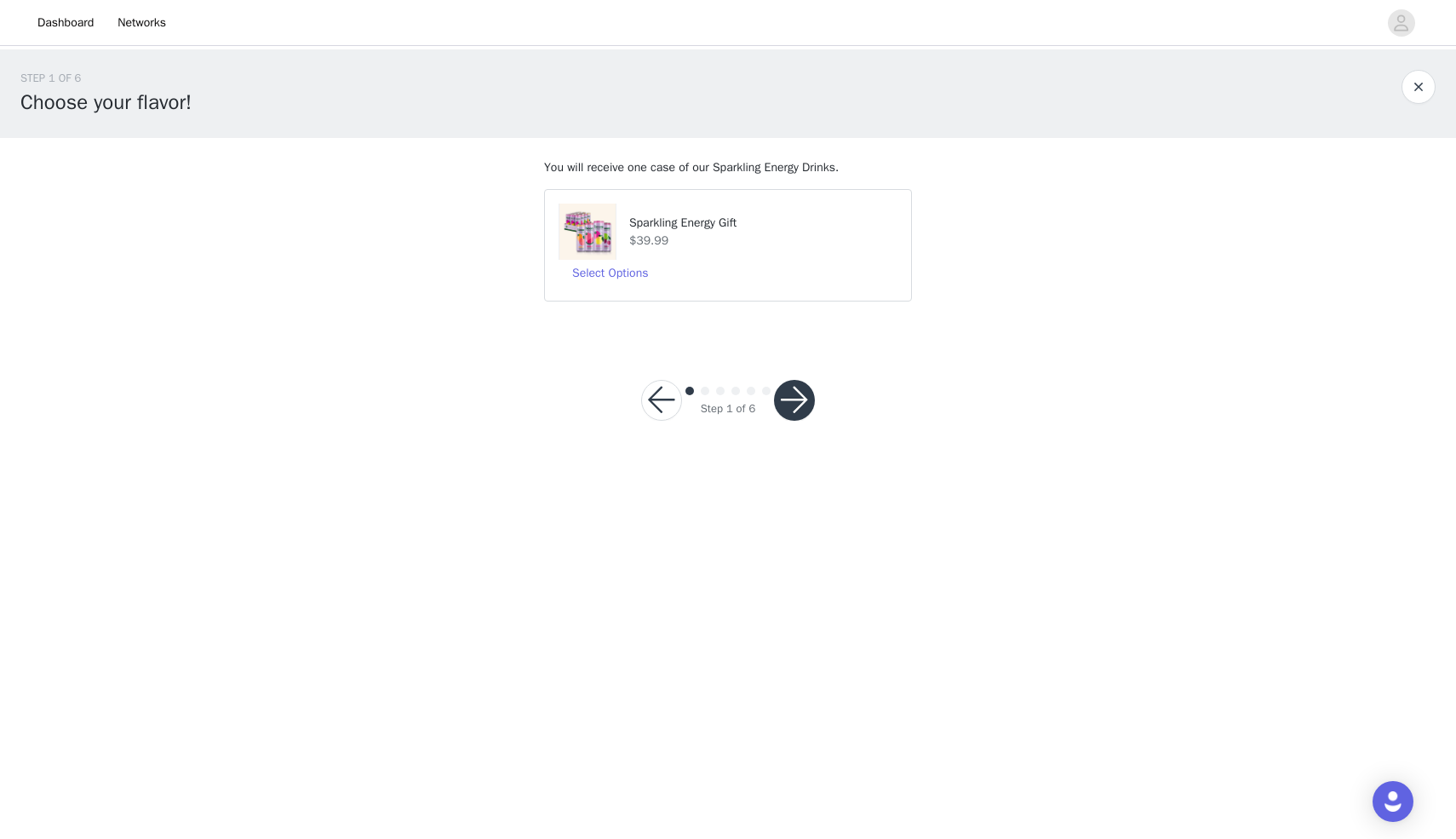 click at bounding box center [794, 400] 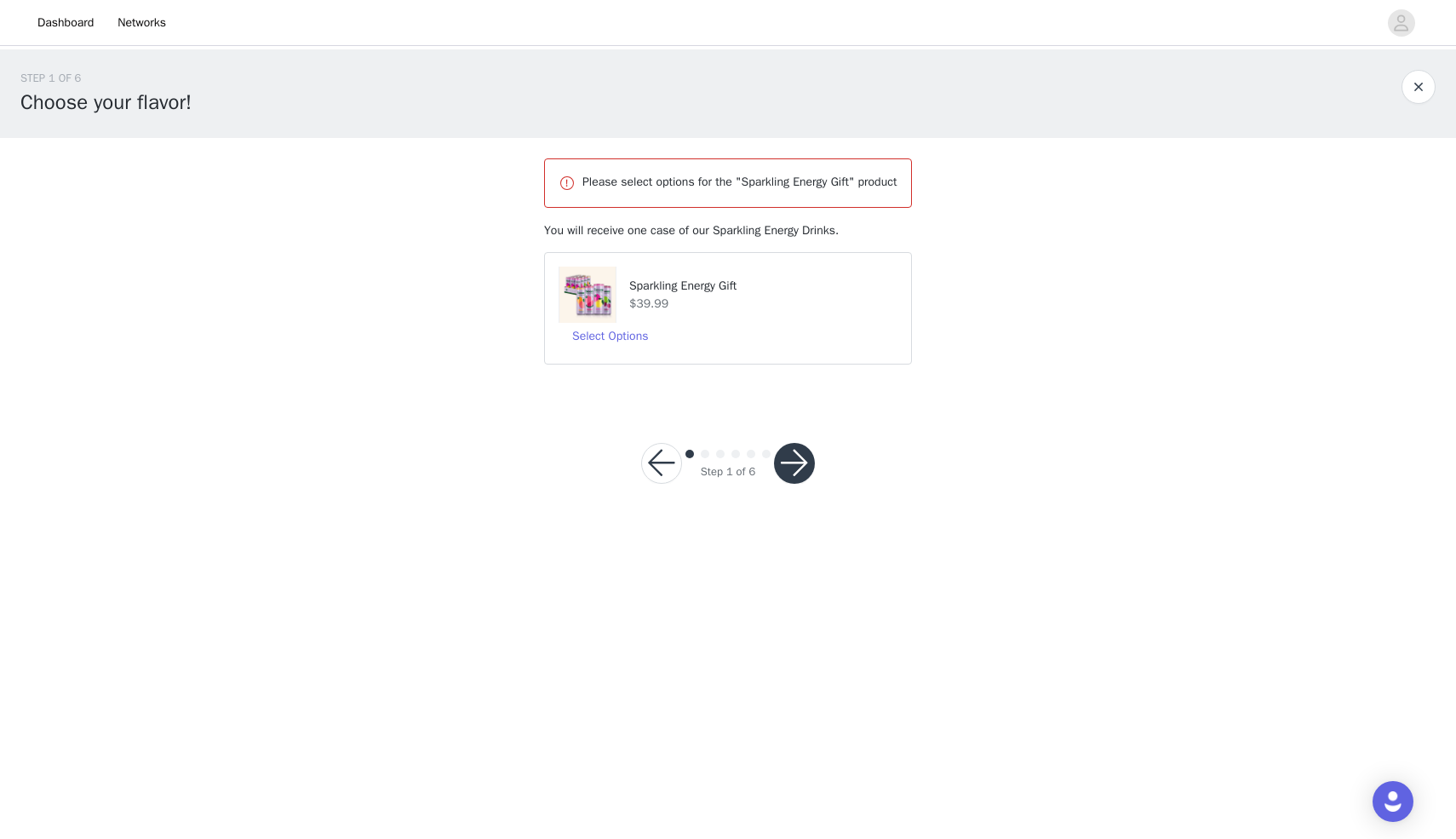 click on "Sparkling Energy Gift" at bounding box center (763, 285) 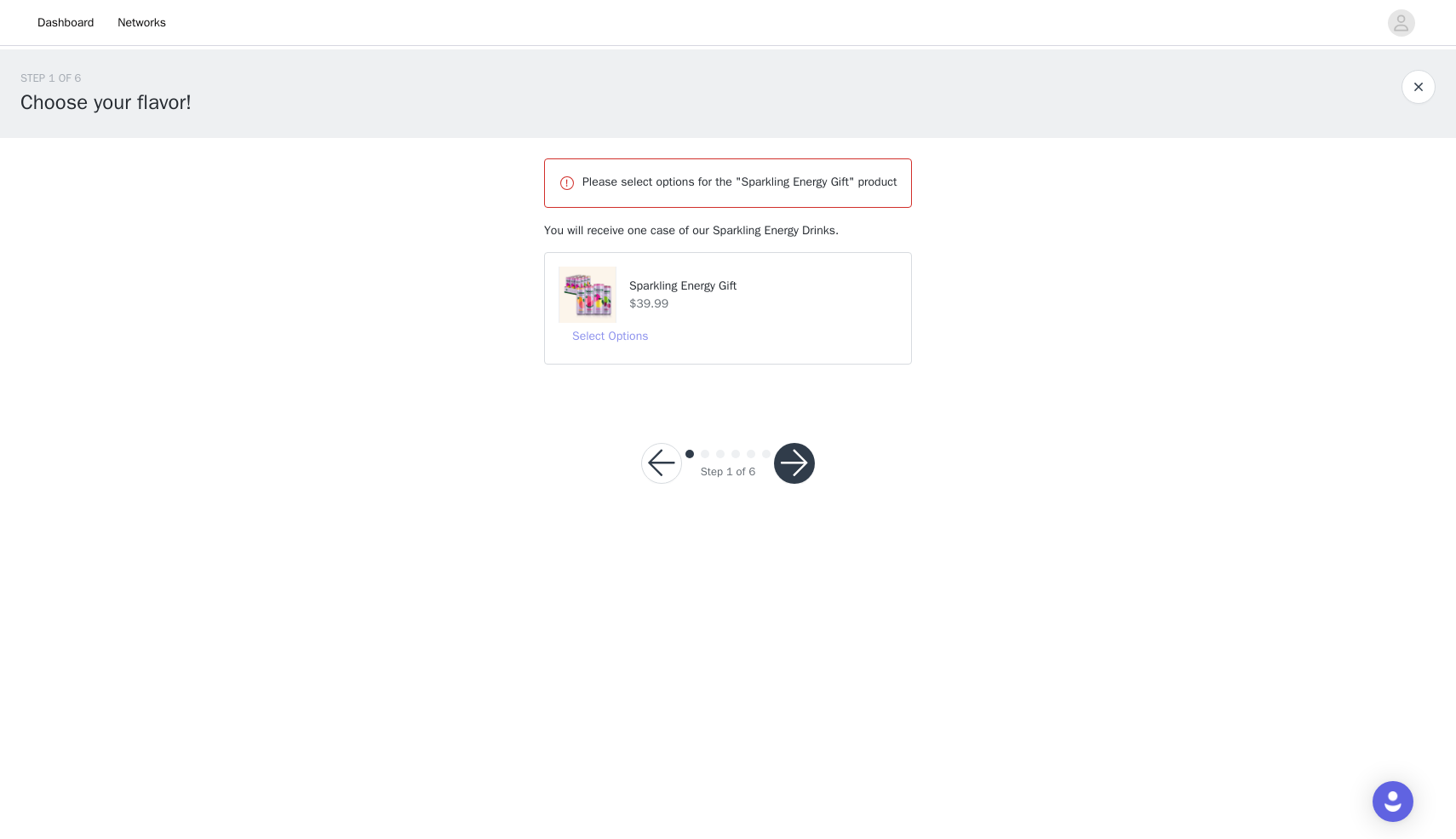 click on "Select Options" at bounding box center [610, 336] 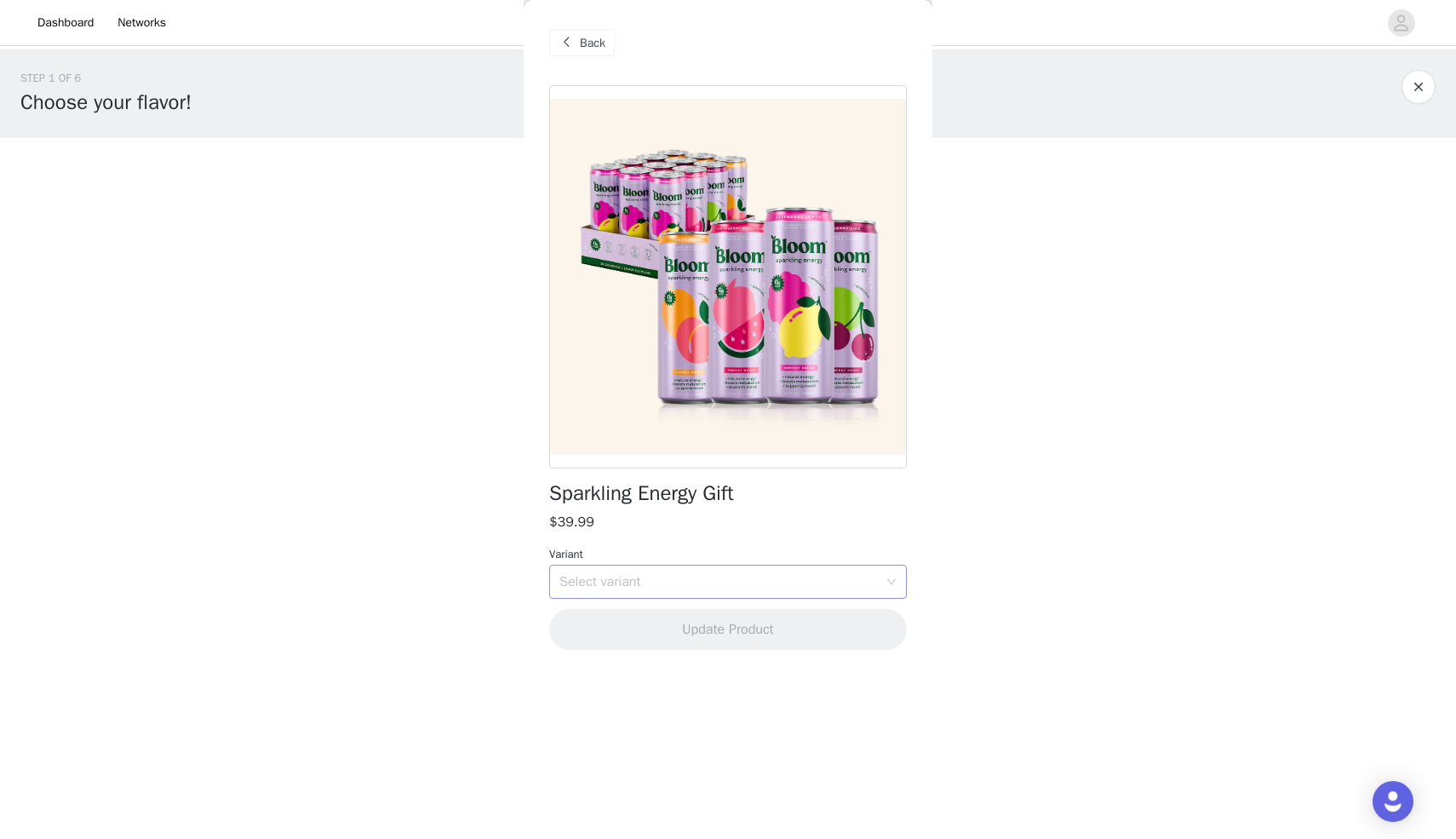 click on "Select variant" at bounding box center [722, 582] 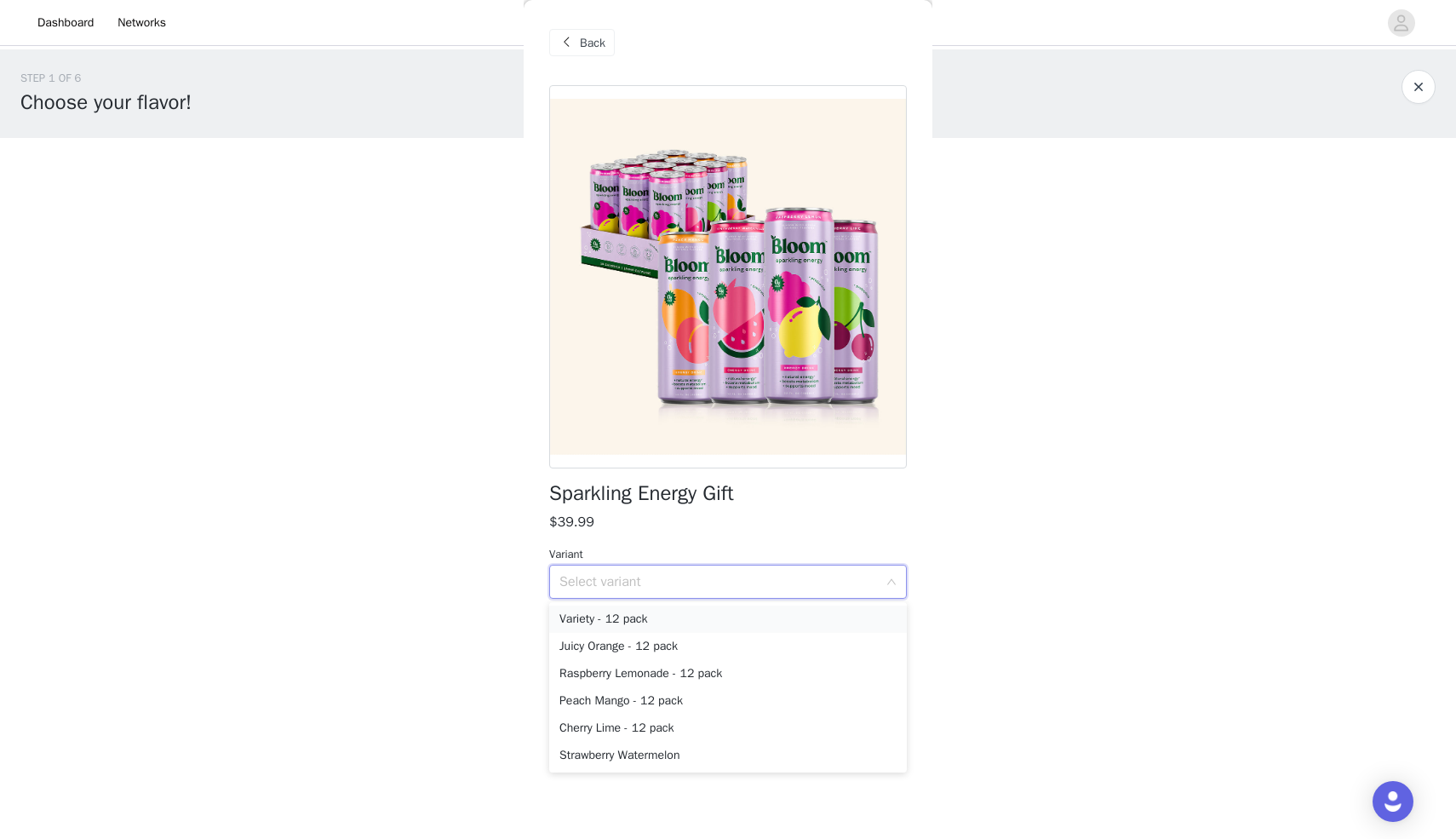 click on "Variety - 12 pack" at bounding box center [728, 619] 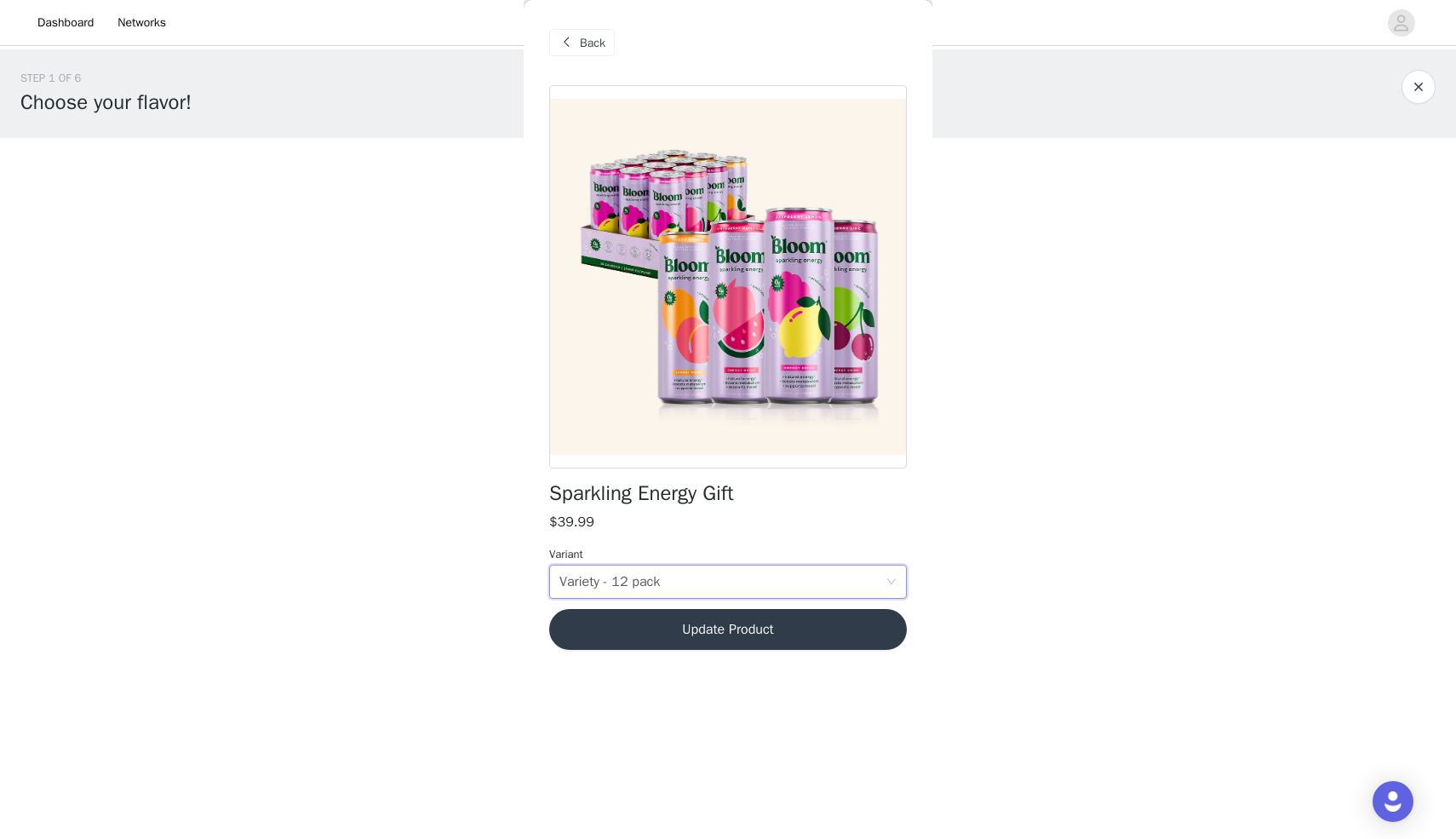 click on "Update Product" at bounding box center (728, 629) 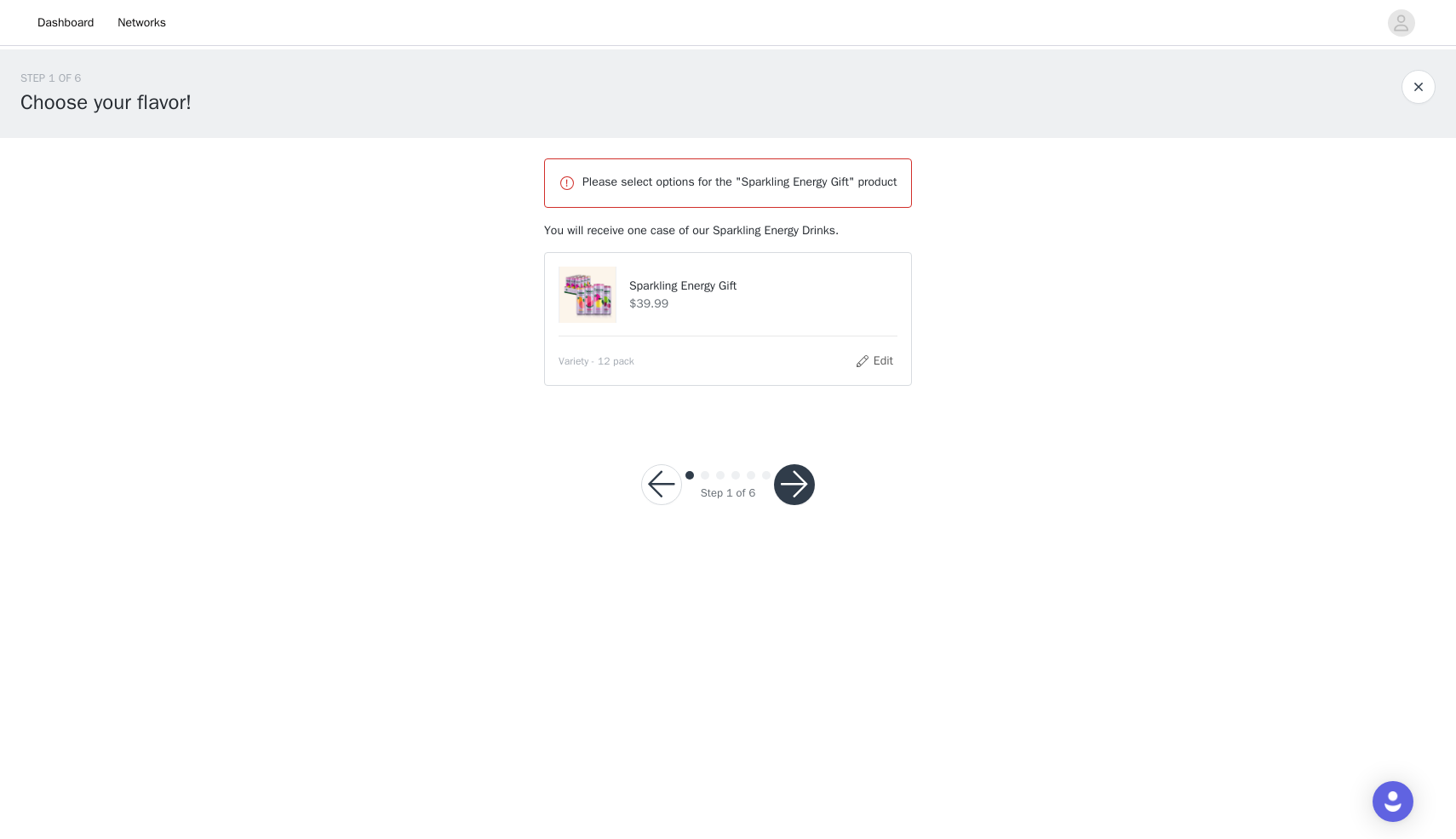 click at bounding box center (794, 485) 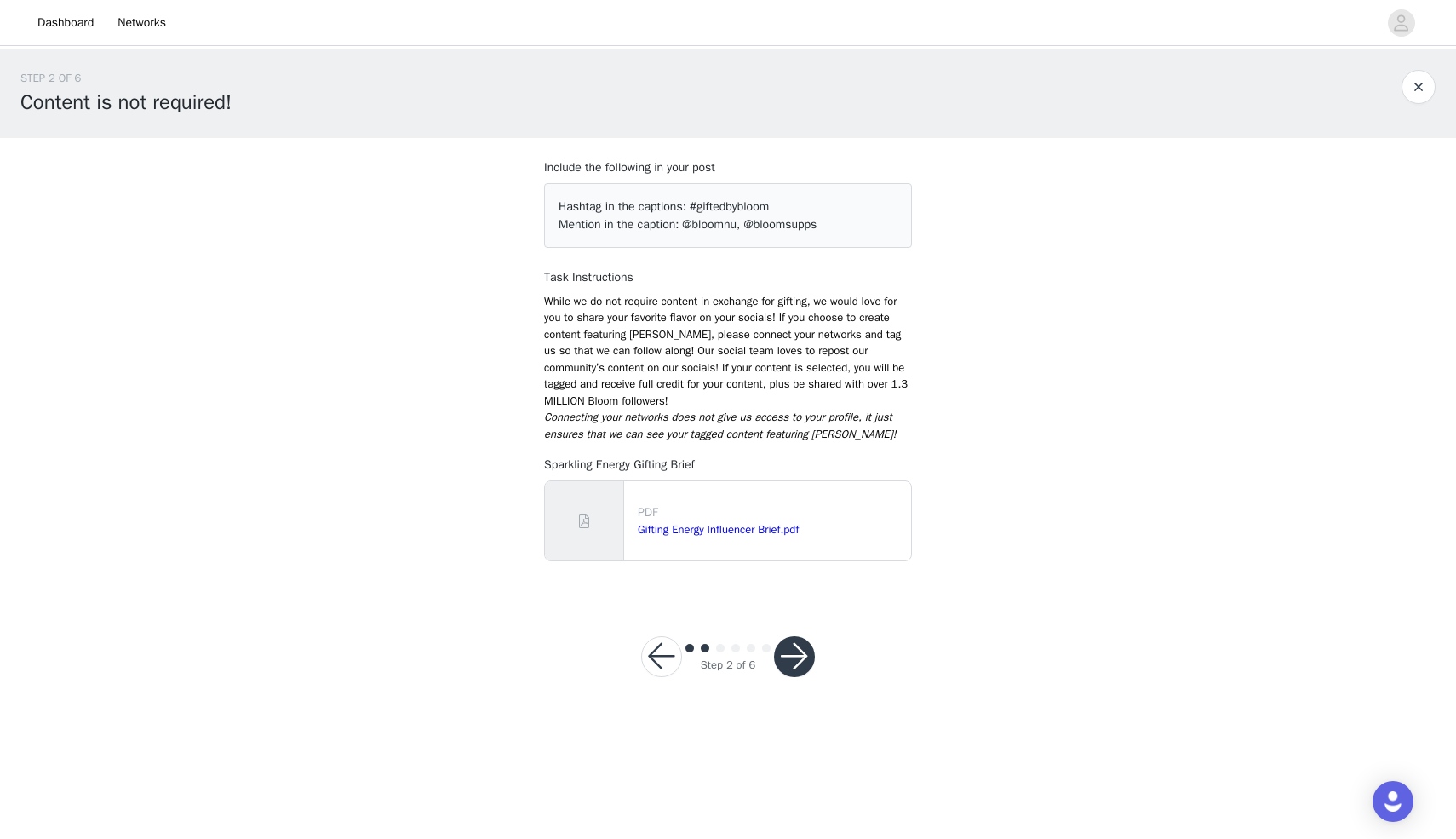 click at bounding box center [794, 657] 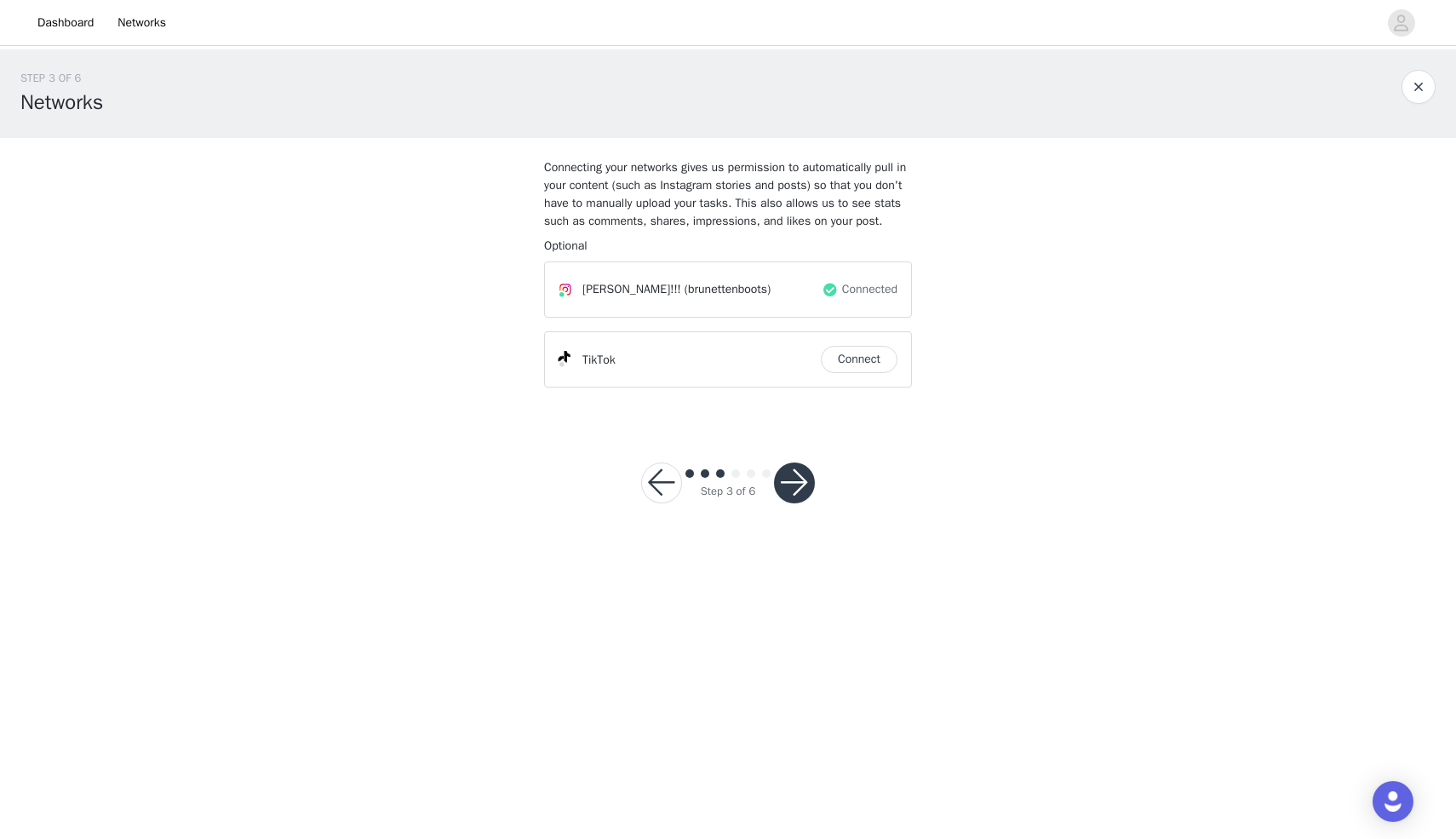 click on "Connect" at bounding box center (859, 359) 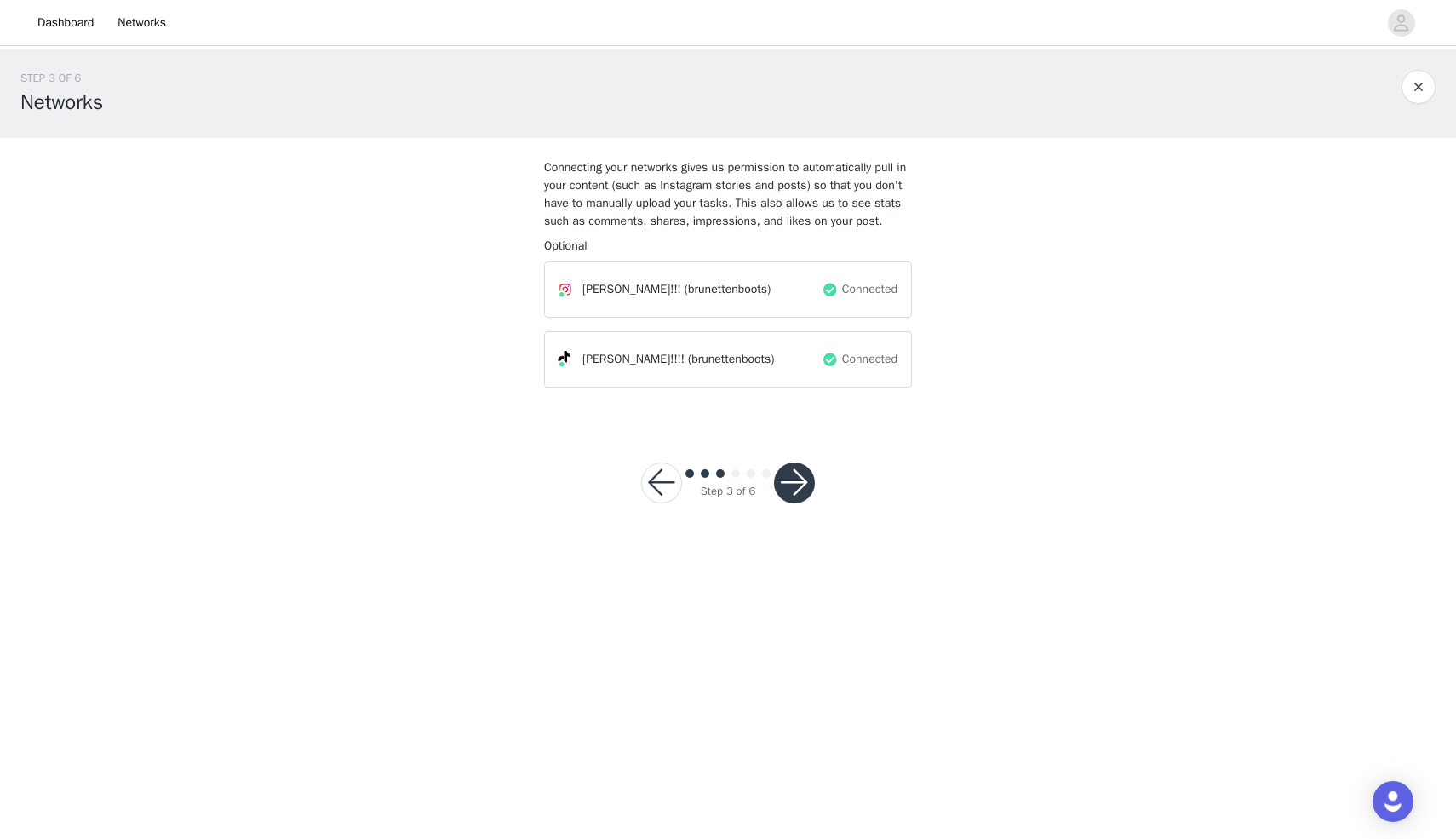 click at bounding box center (794, 483) 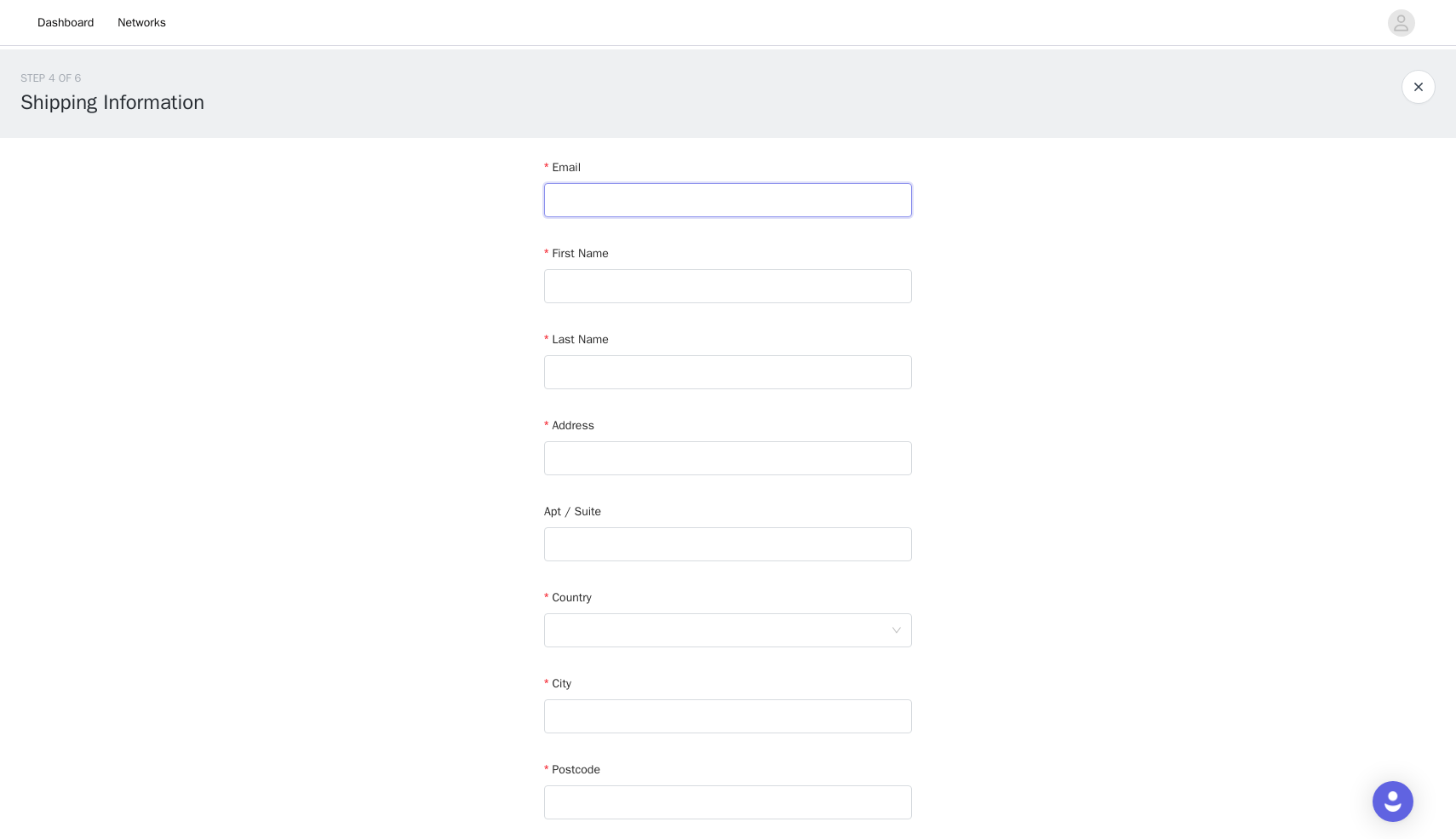click at bounding box center (728, 200) 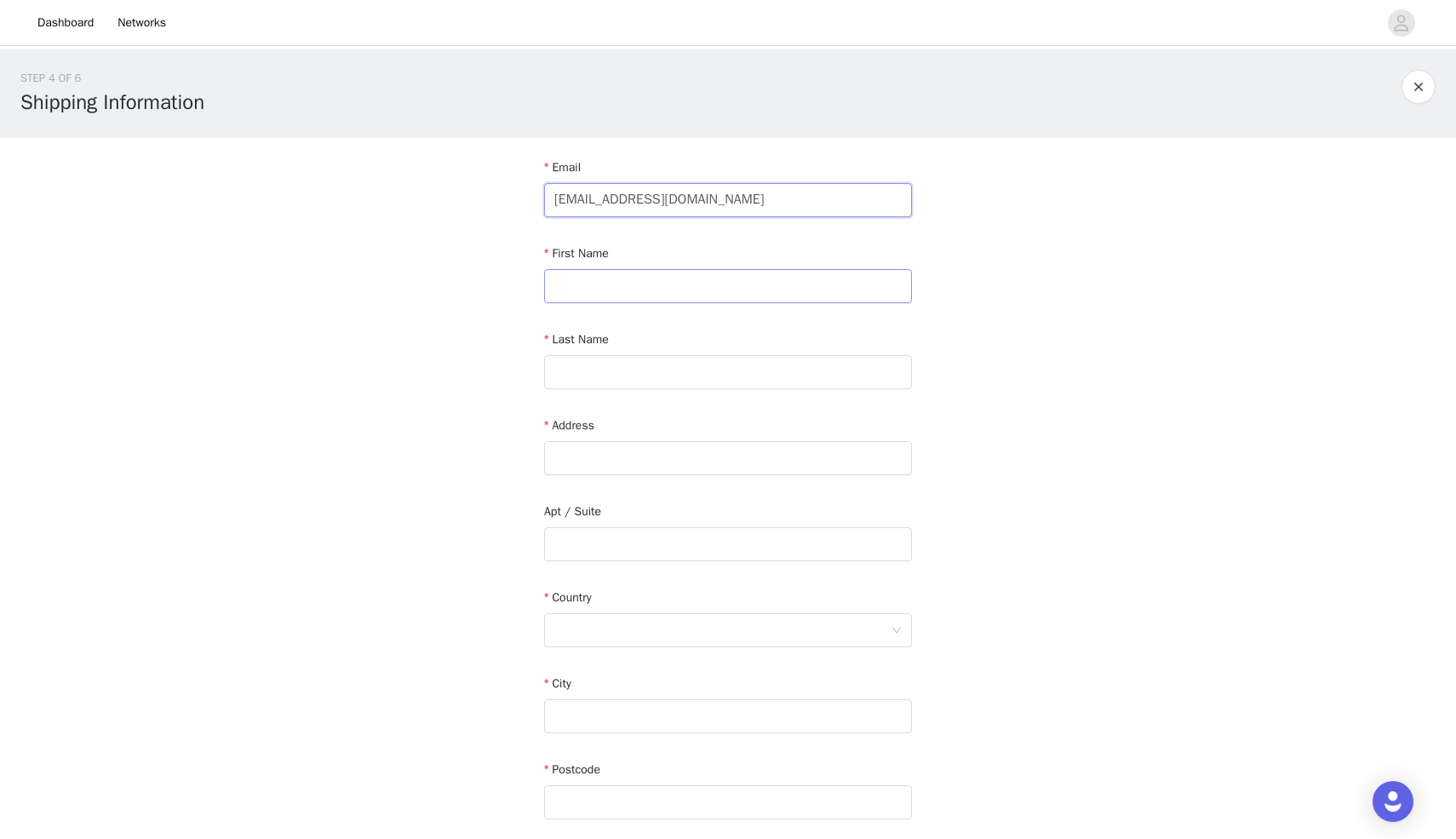 type on "brunettenboots@gmail.com" 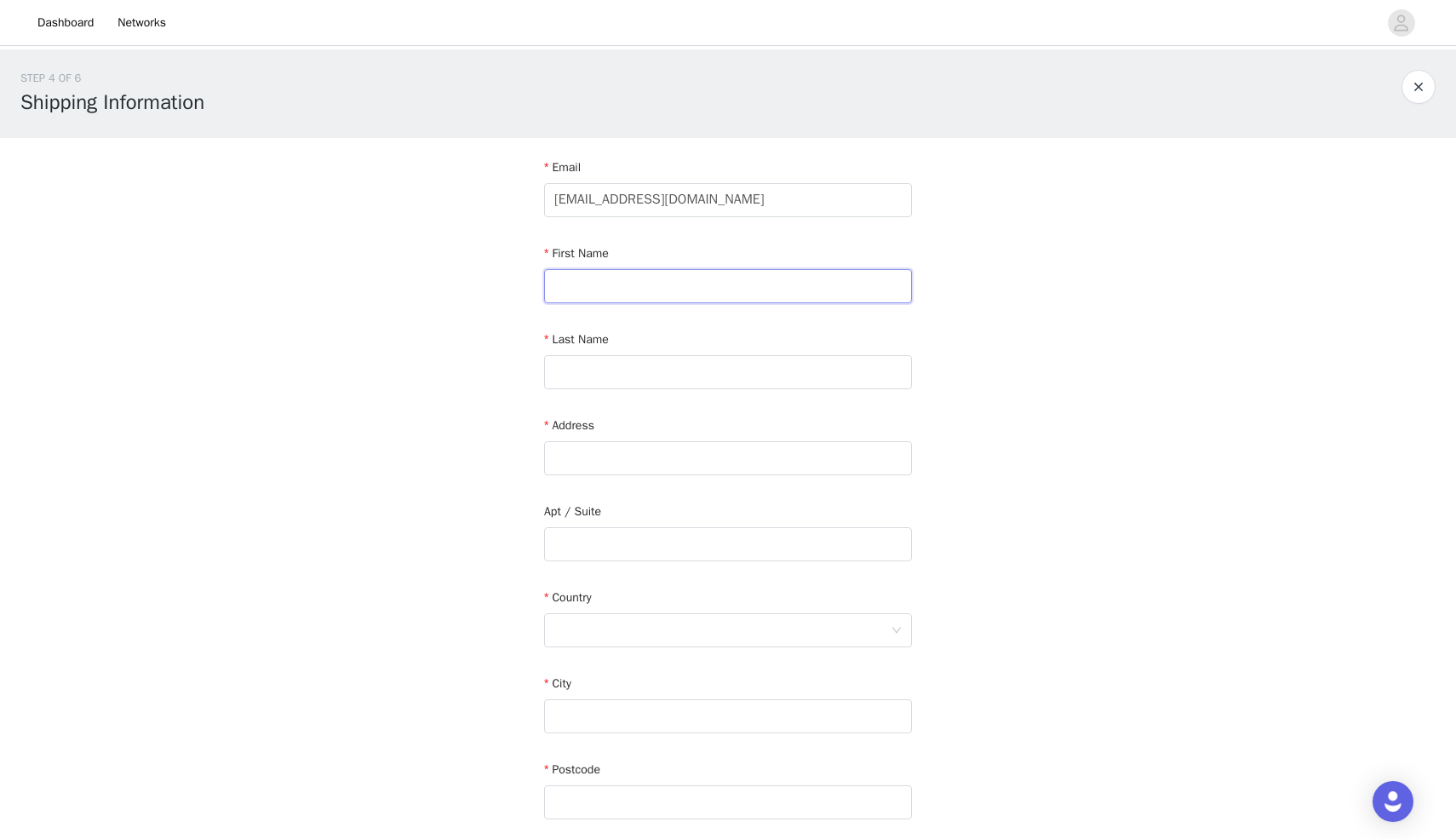 click at bounding box center [728, 286] 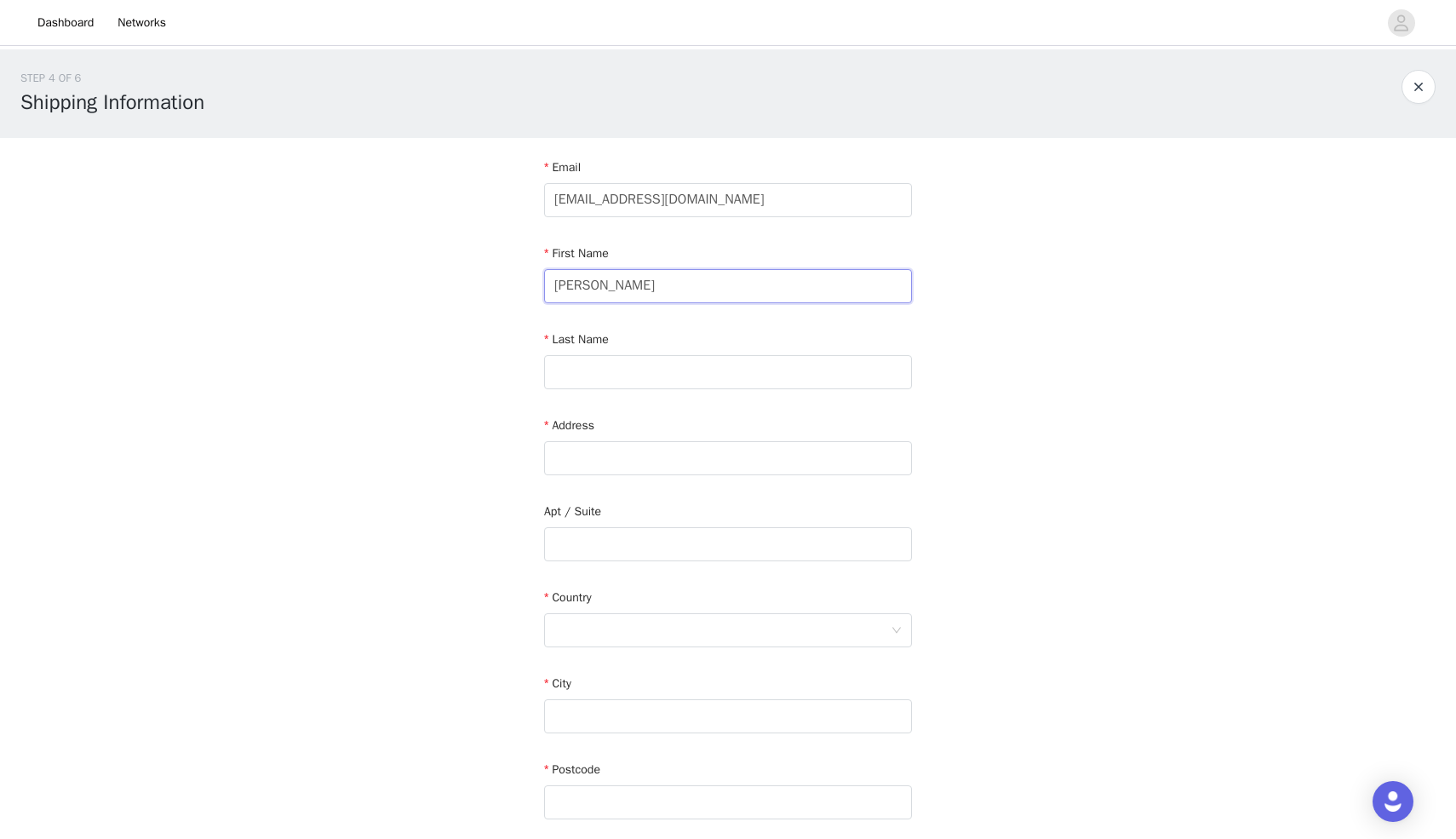 type on "olivia" 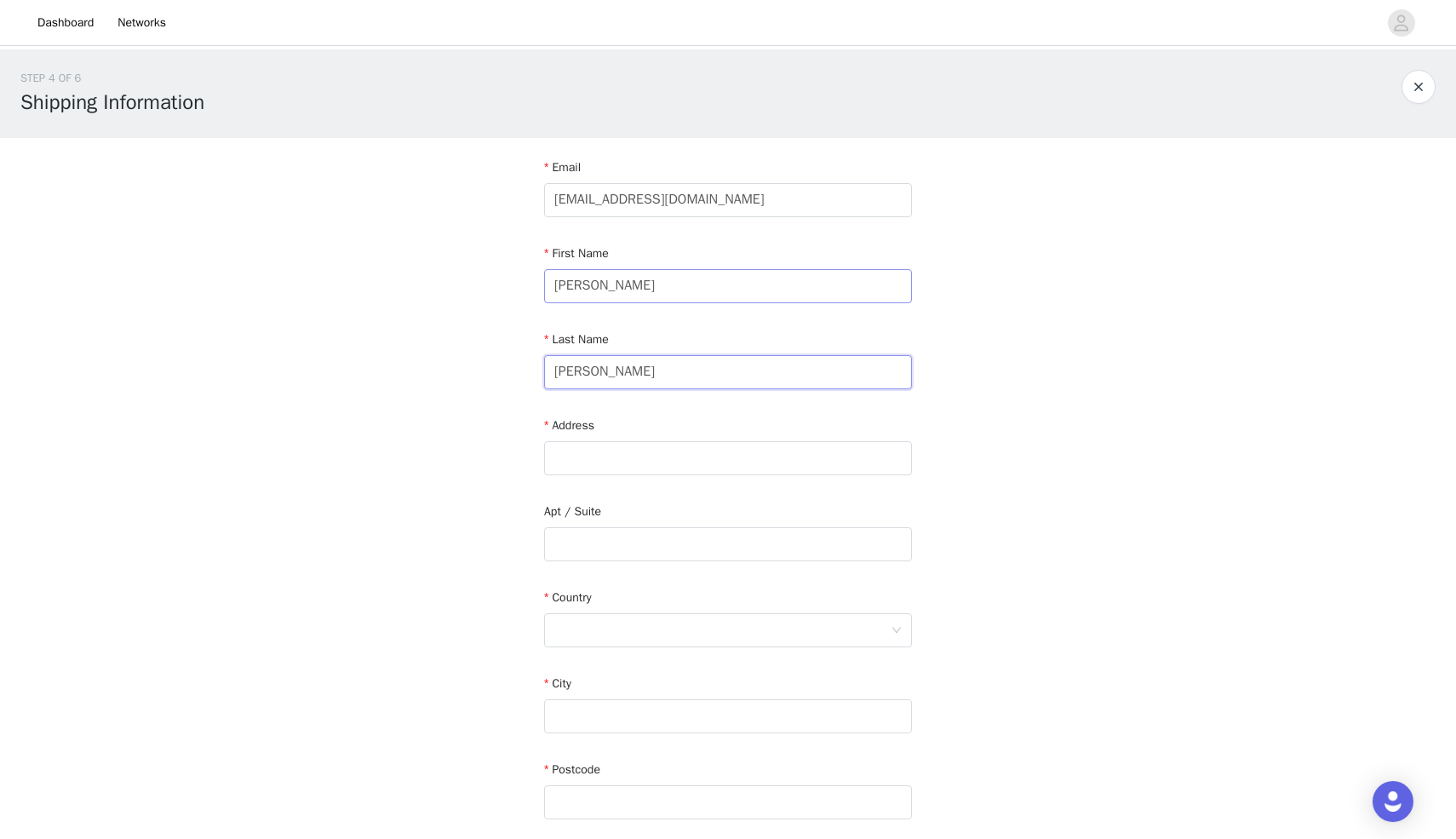 type on "adams" 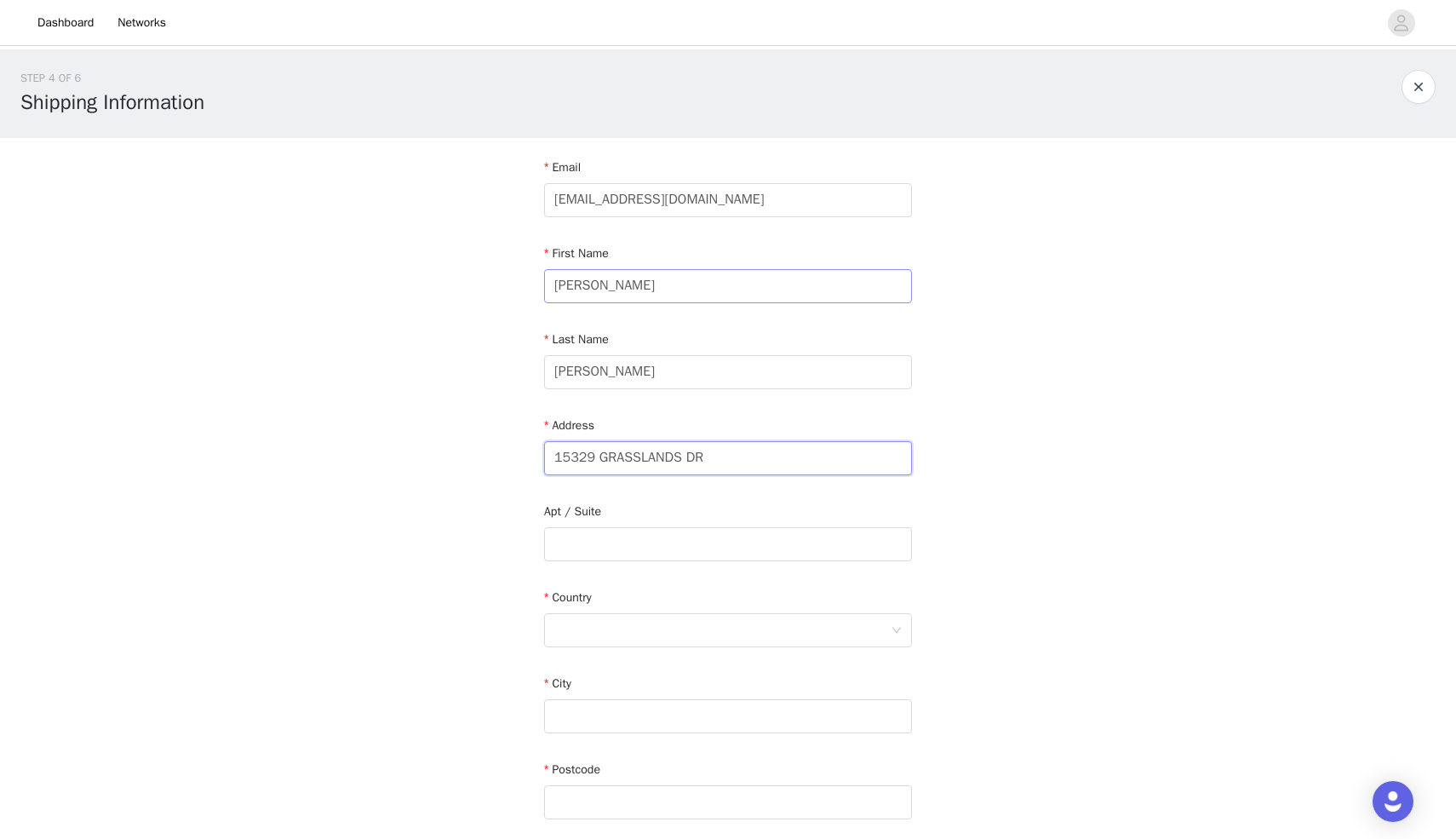 type on "15329 GRASSLANDS DR" 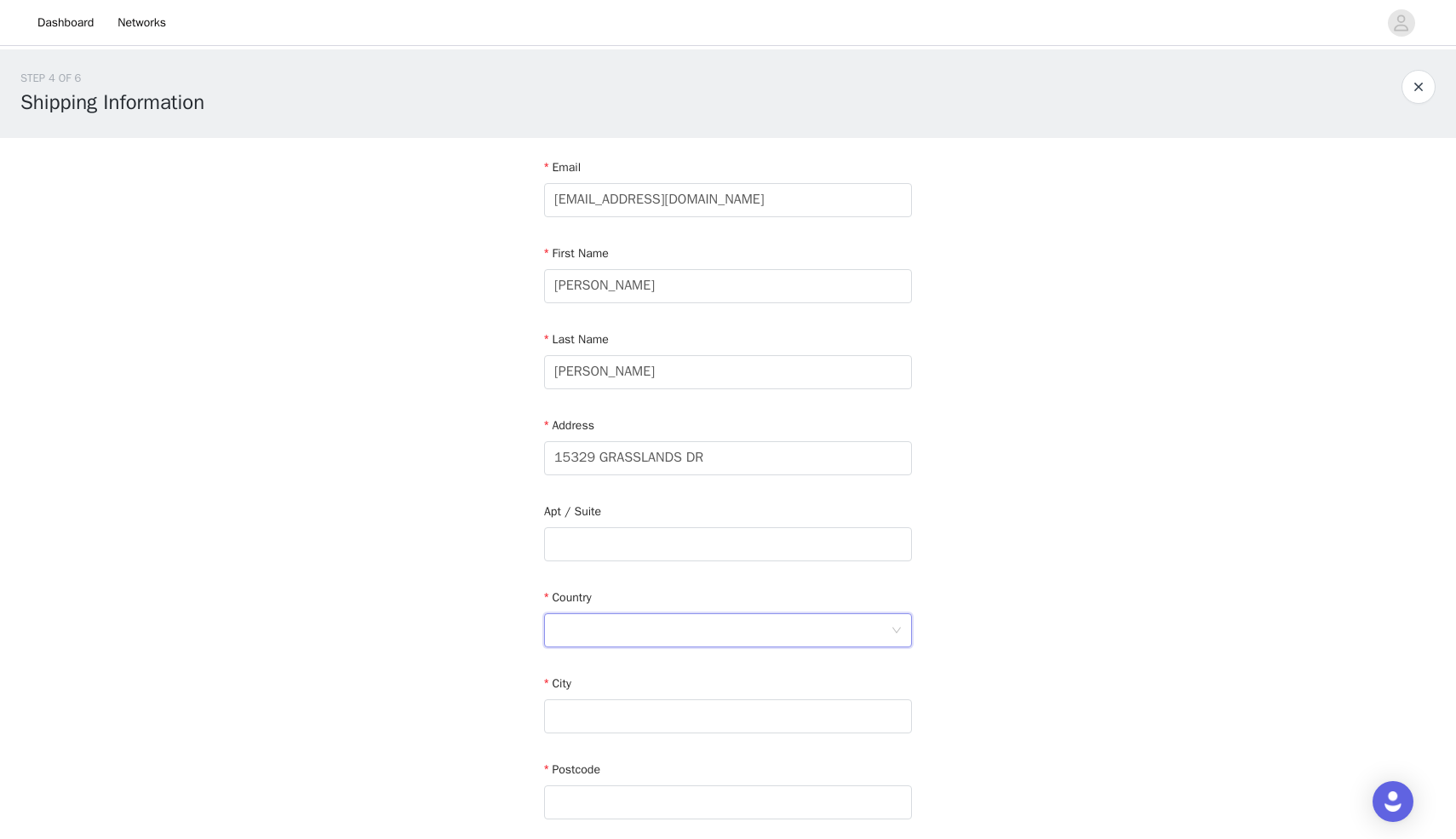 click at bounding box center (722, 630) 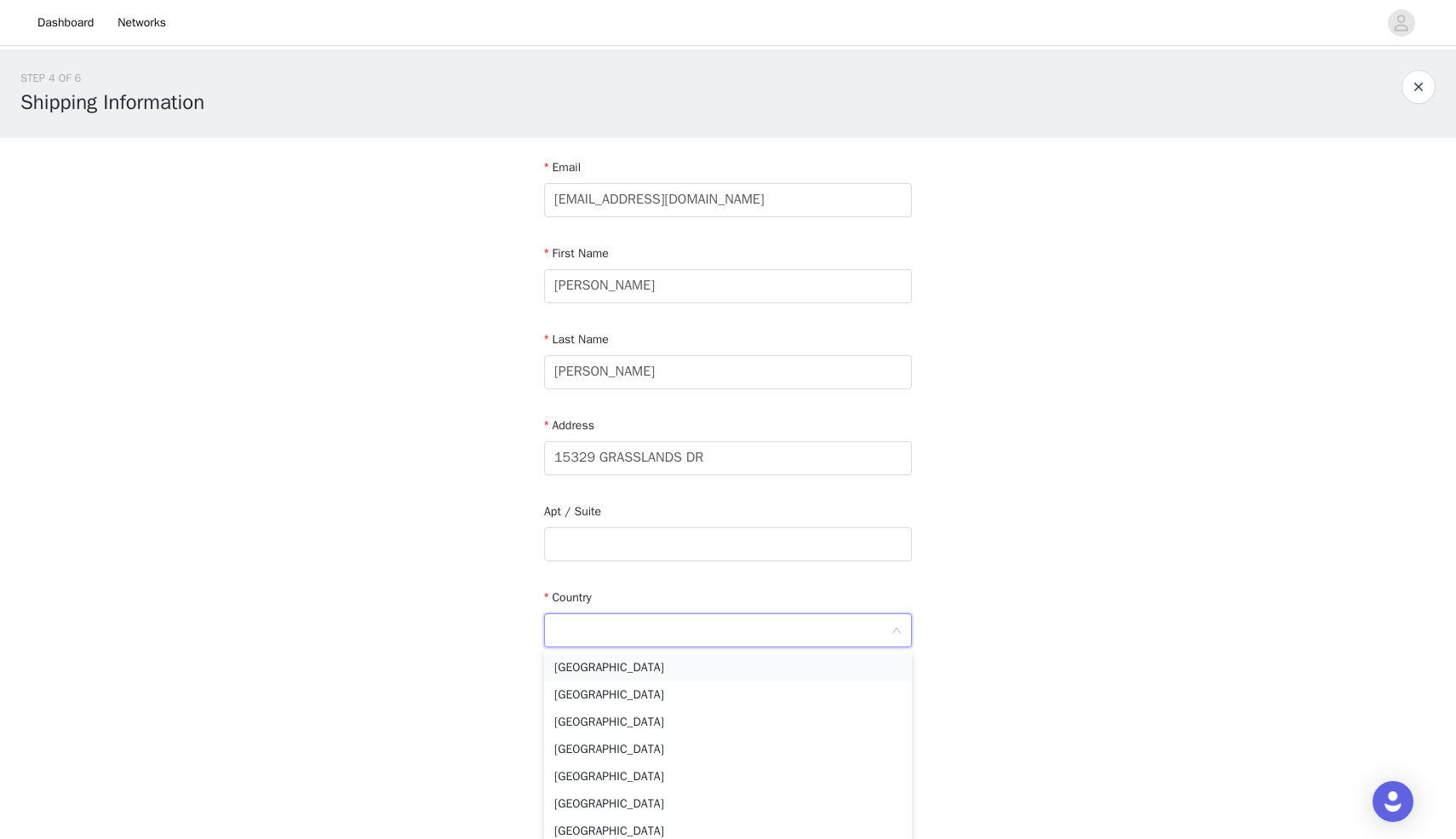 click on "[GEOGRAPHIC_DATA]" at bounding box center [728, 668] 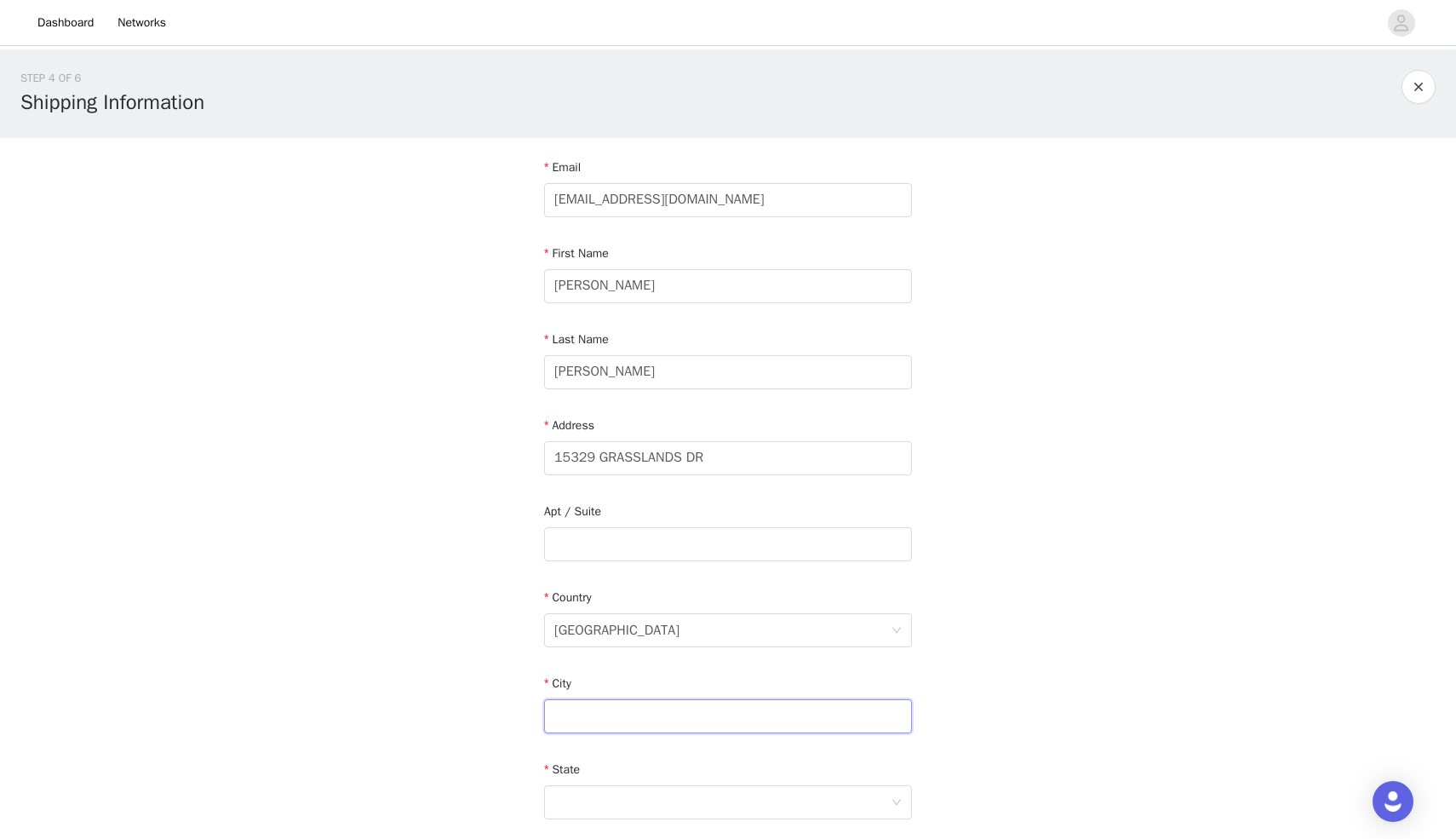 click at bounding box center [728, 716] 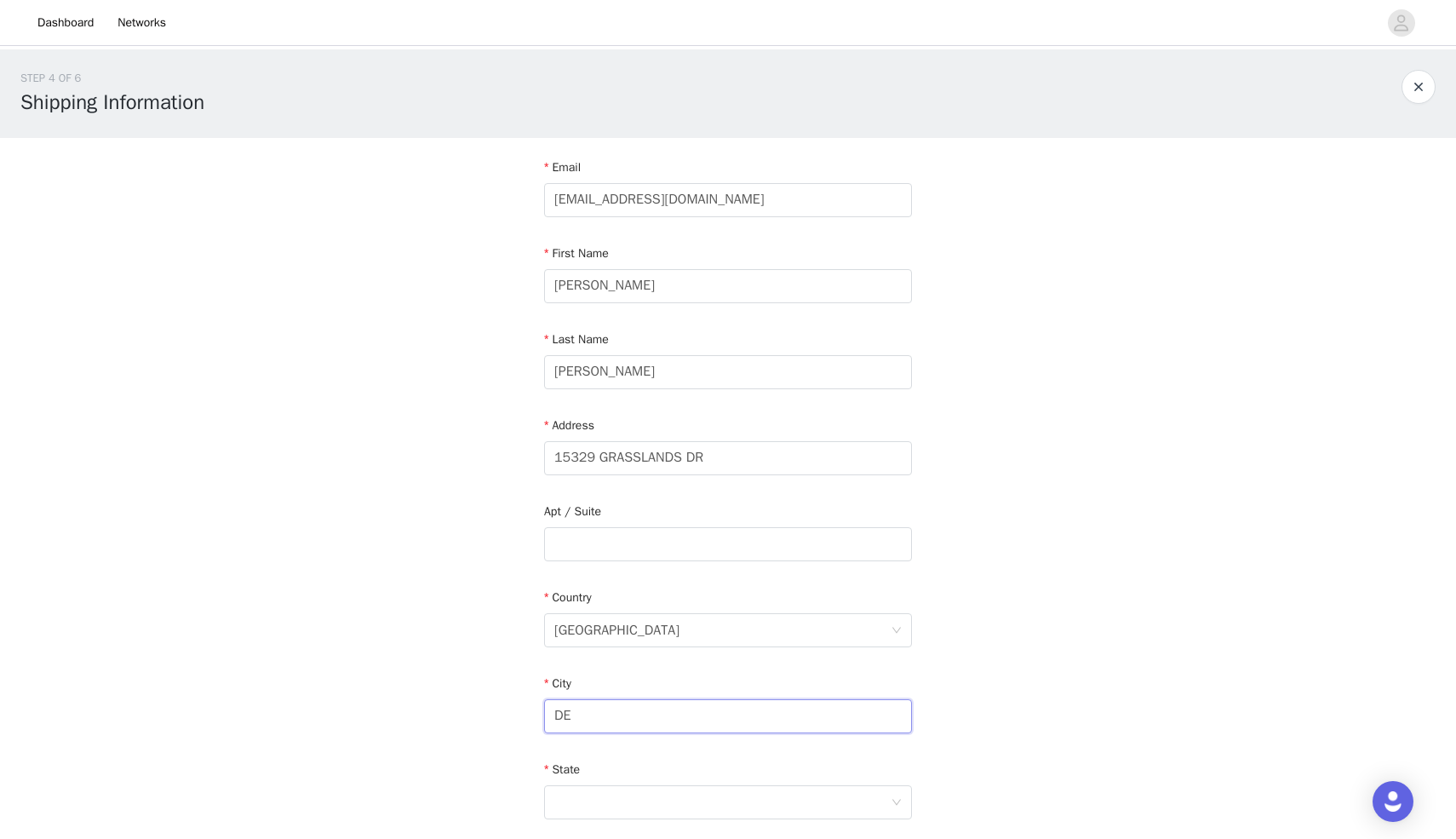 type on "D" 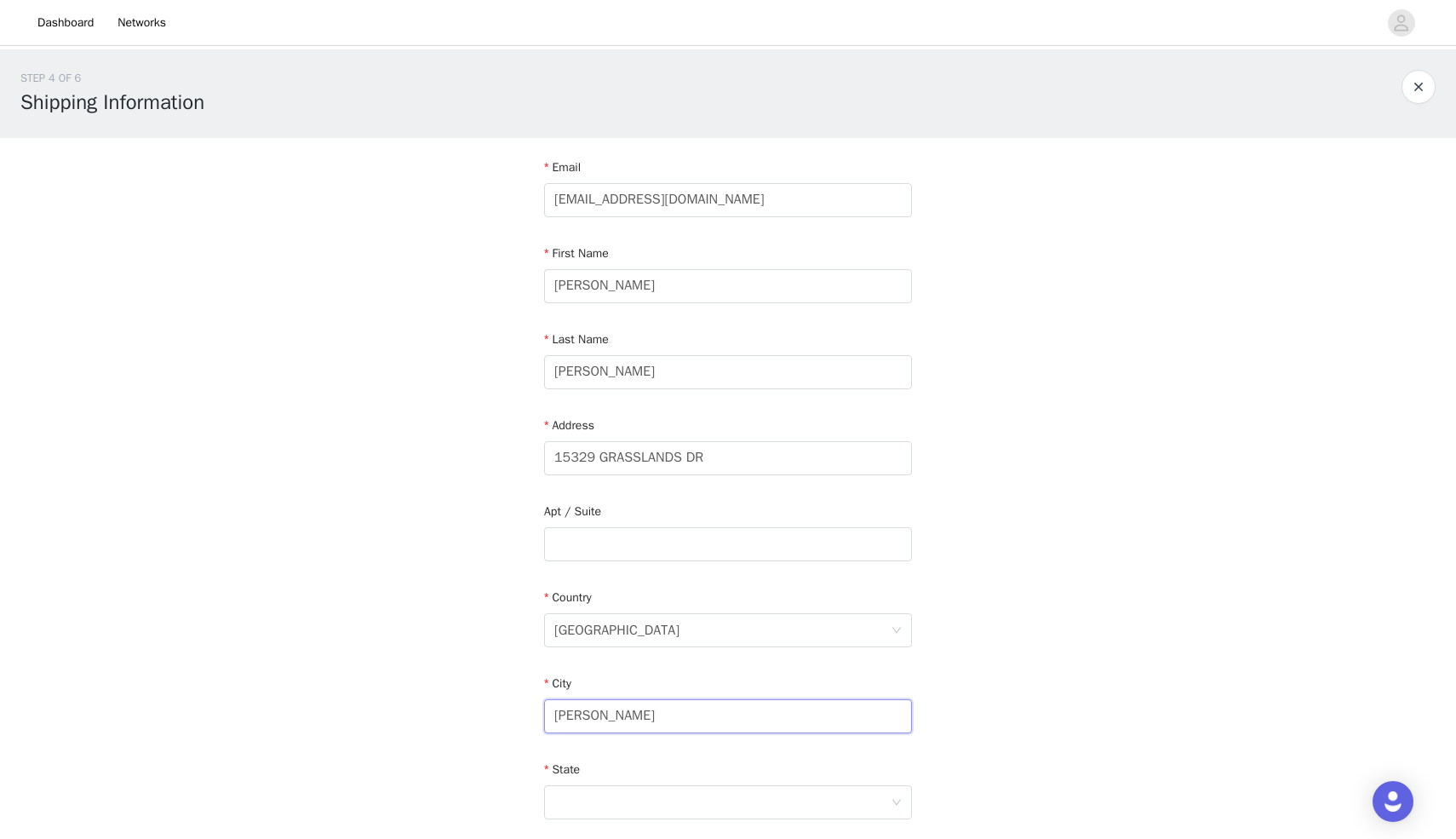 type on "PARKER" 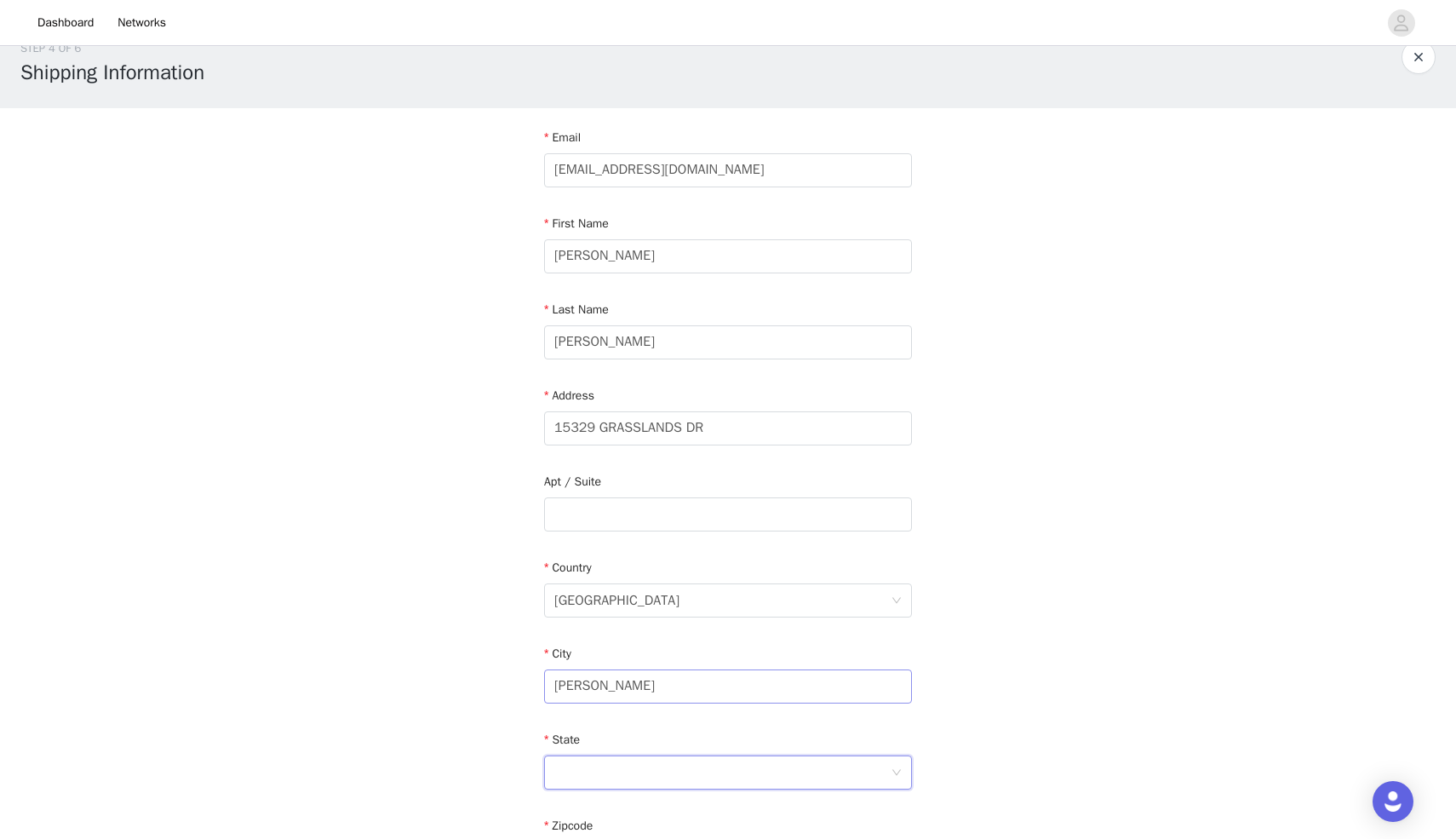 scroll, scrollTop: 33, scrollLeft: 0, axis: vertical 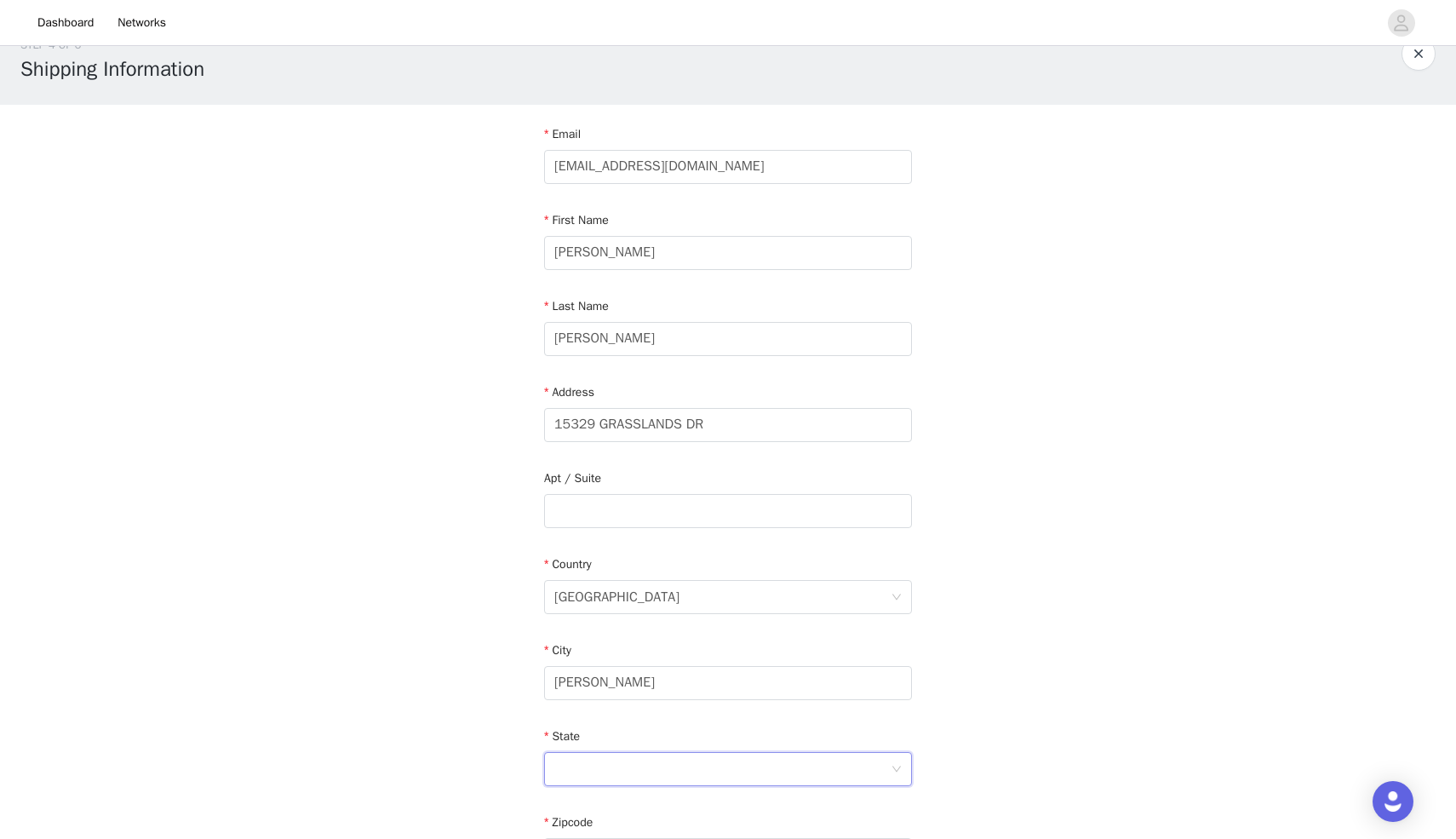 click at bounding box center (722, 769) 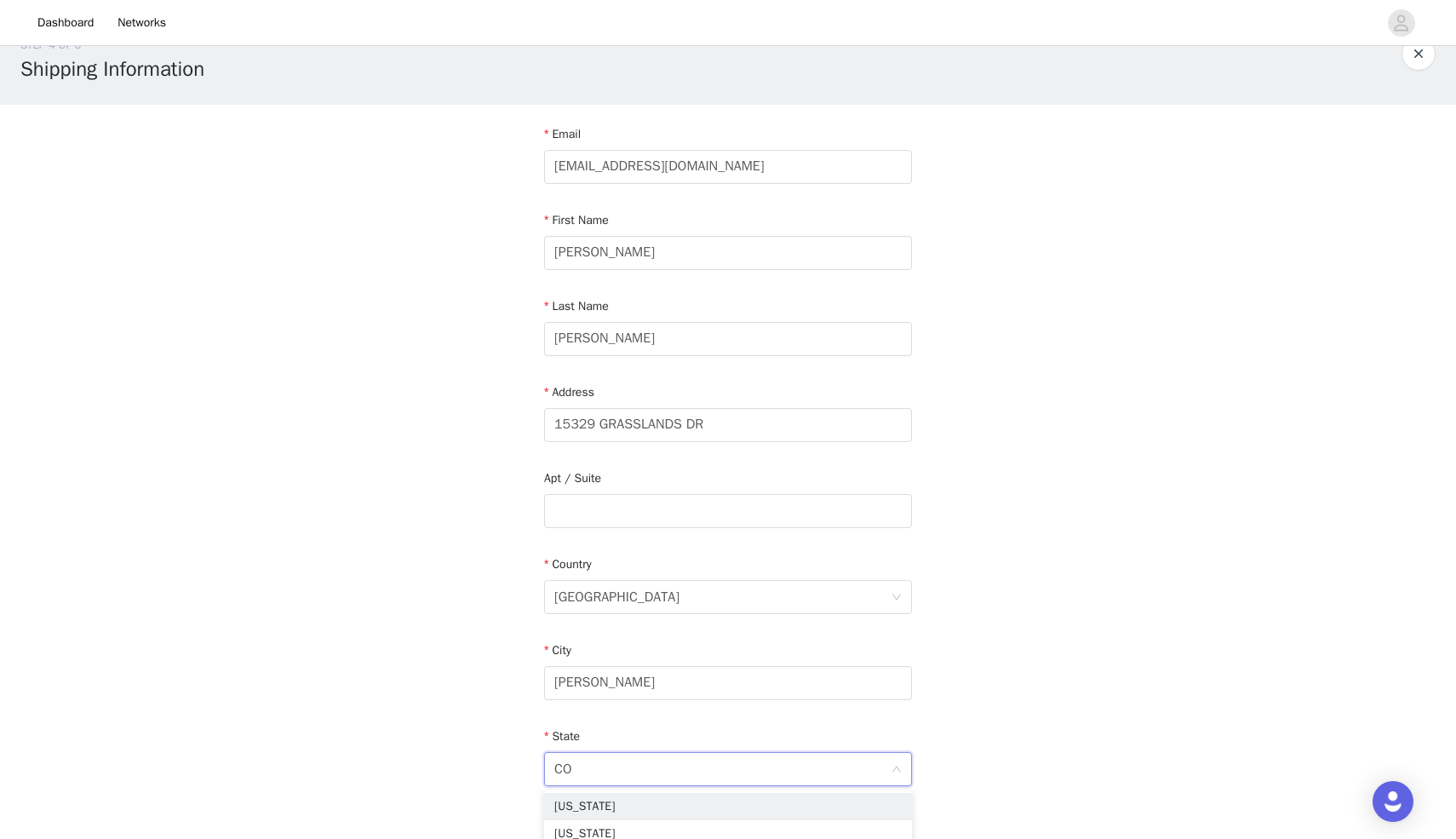 type on "COL" 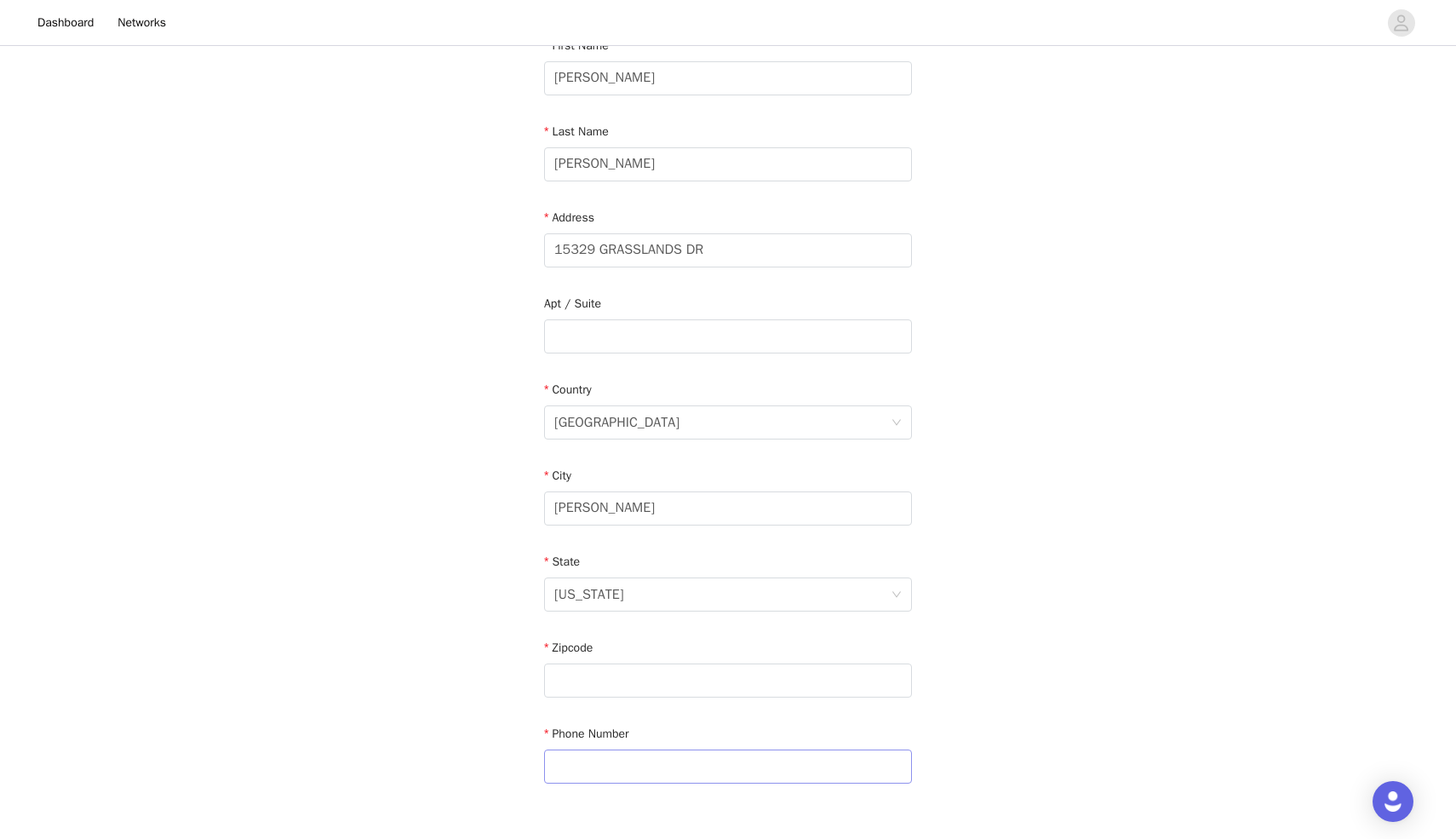 scroll, scrollTop: 216, scrollLeft: 0, axis: vertical 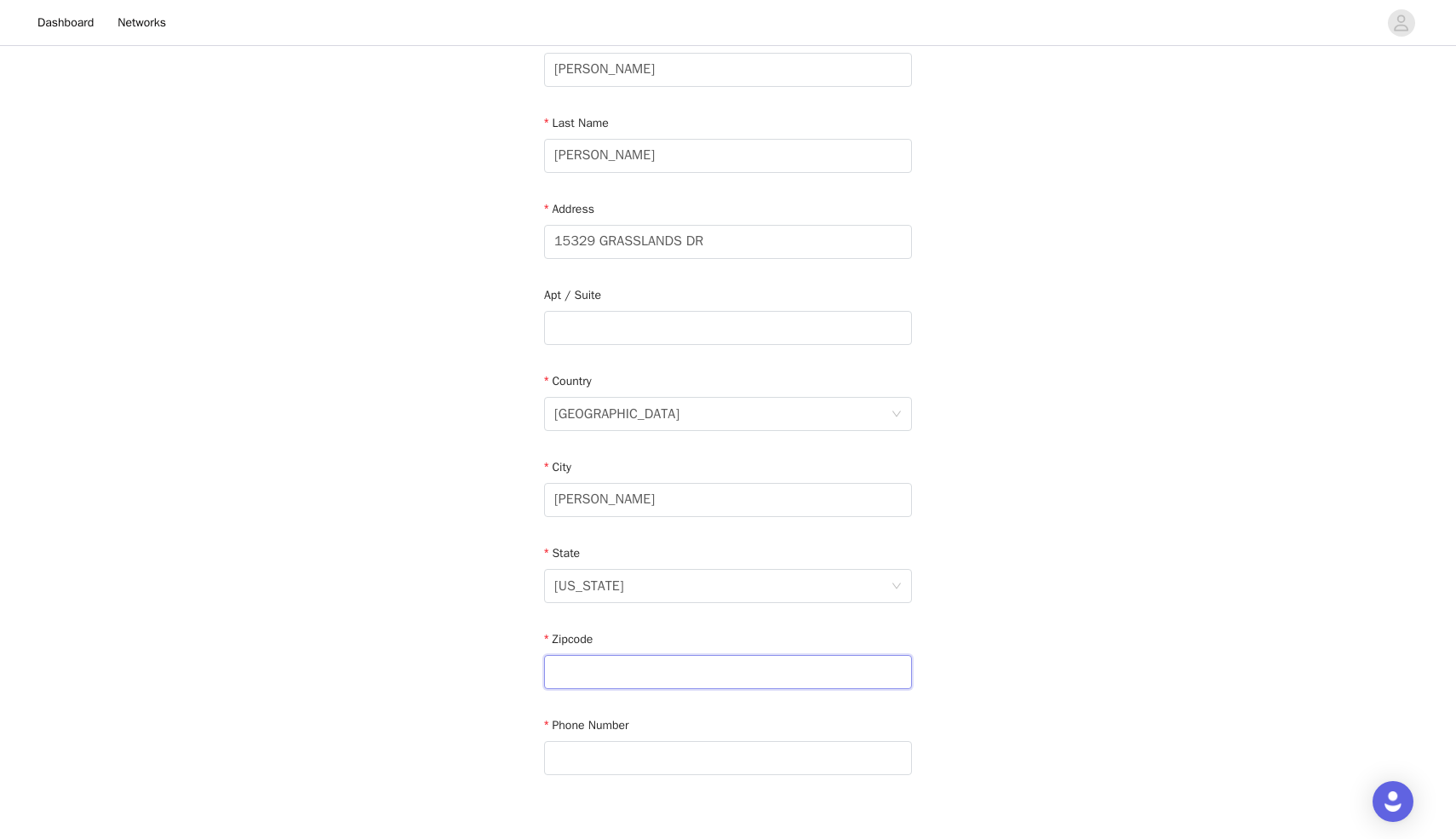 click at bounding box center [728, 672] 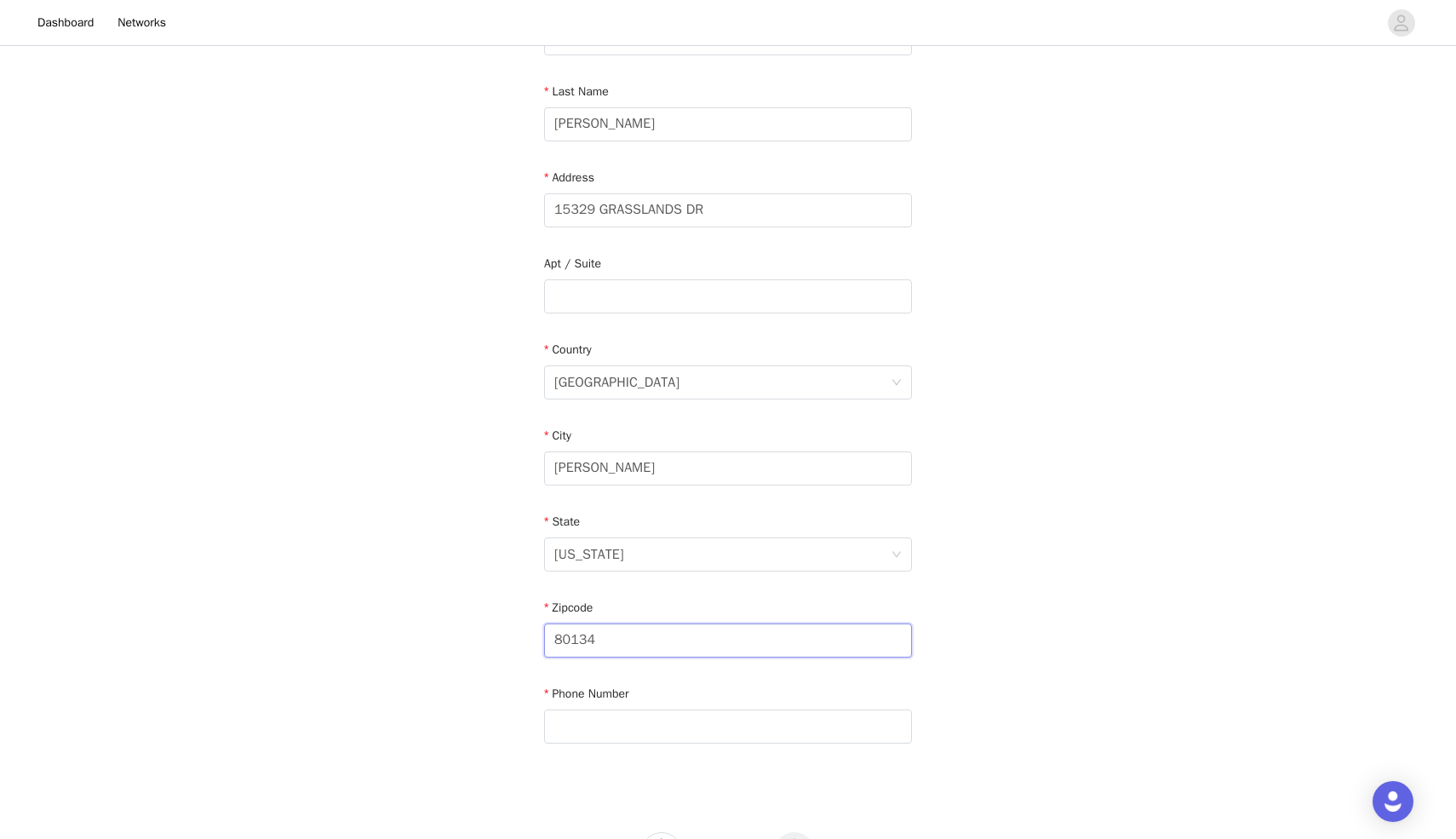 scroll, scrollTop: 273, scrollLeft: 0, axis: vertical 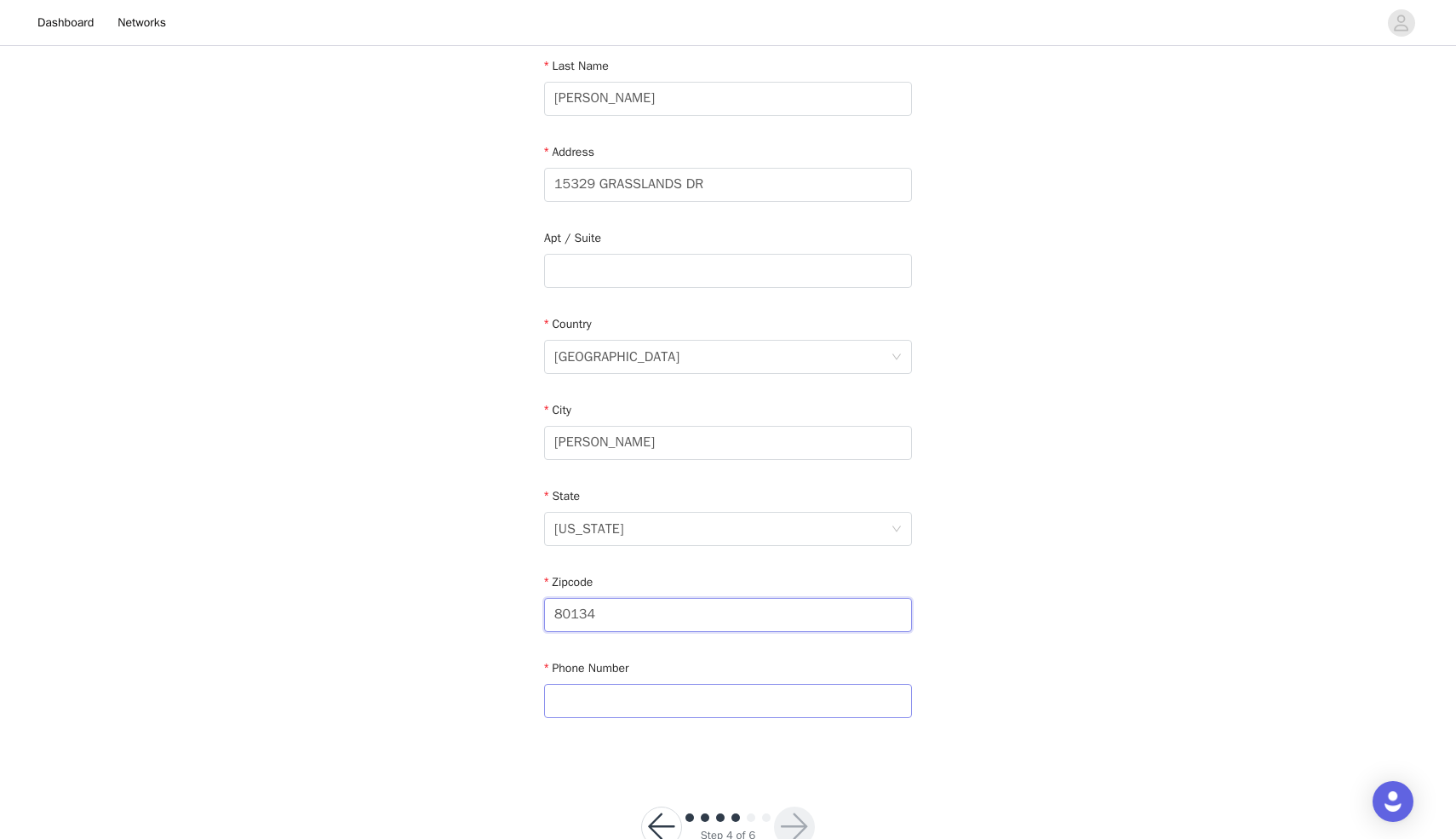 type on "80134" 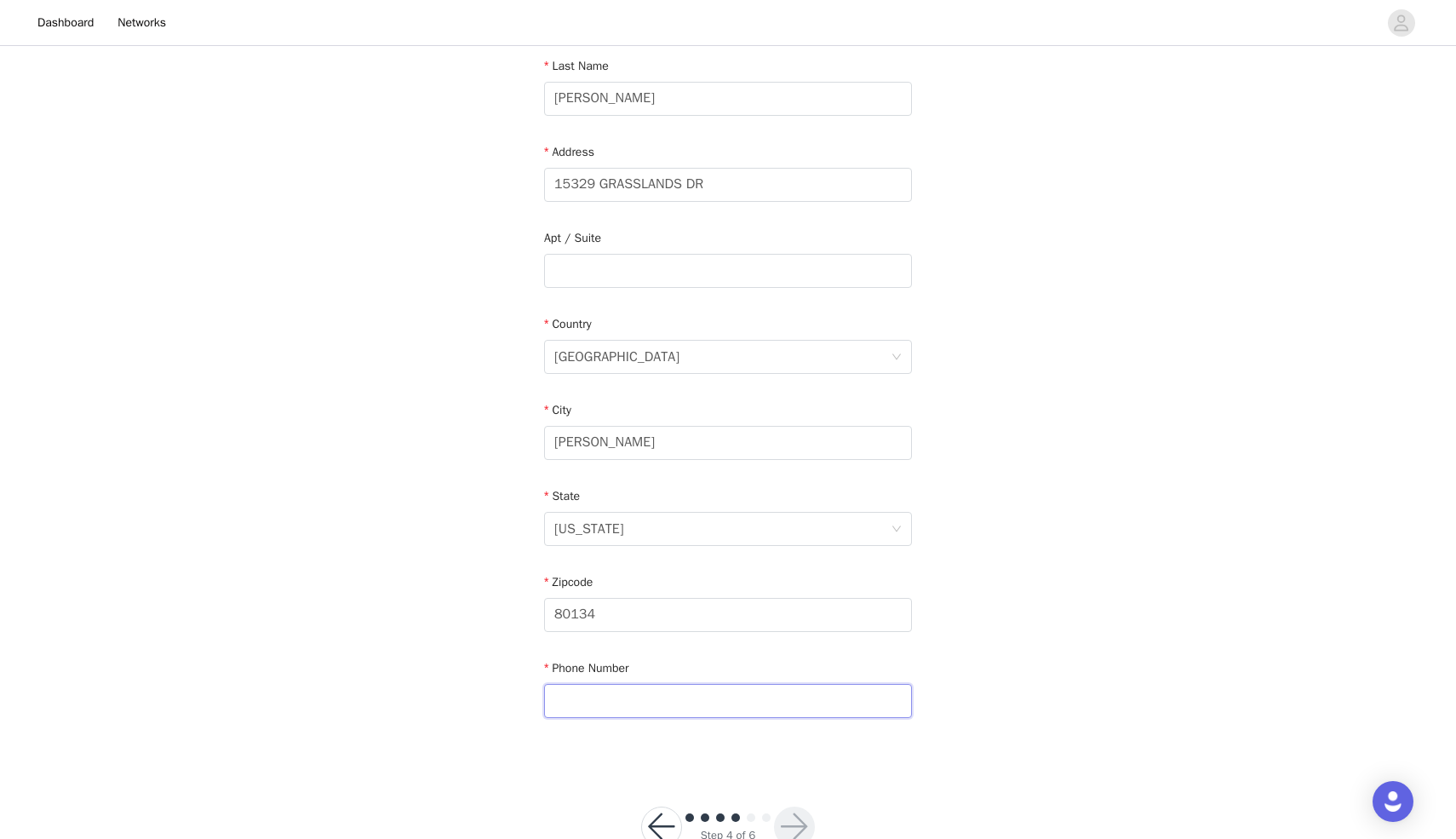click at bounding box center [728, 701] 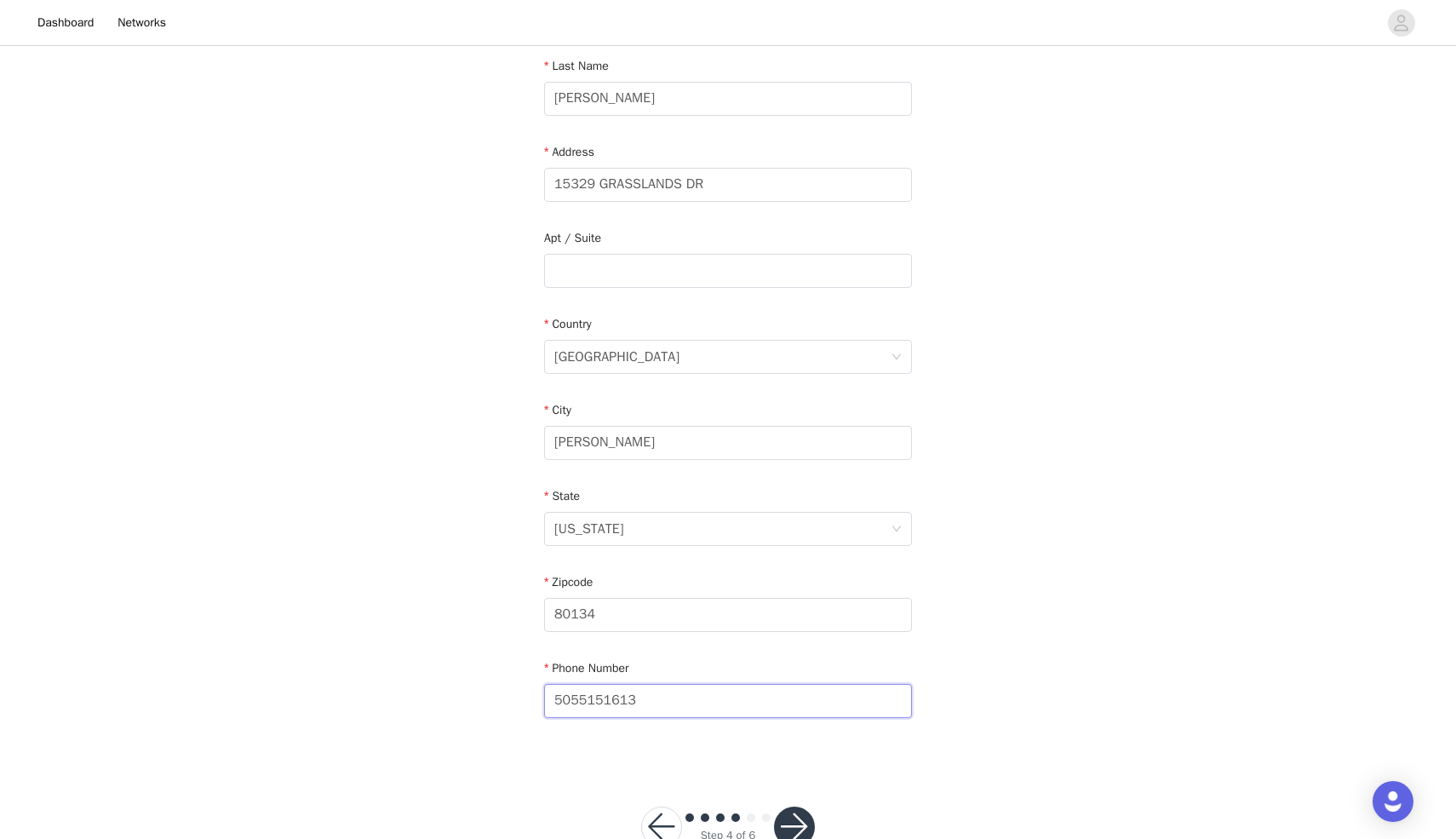 type on "5055151613" 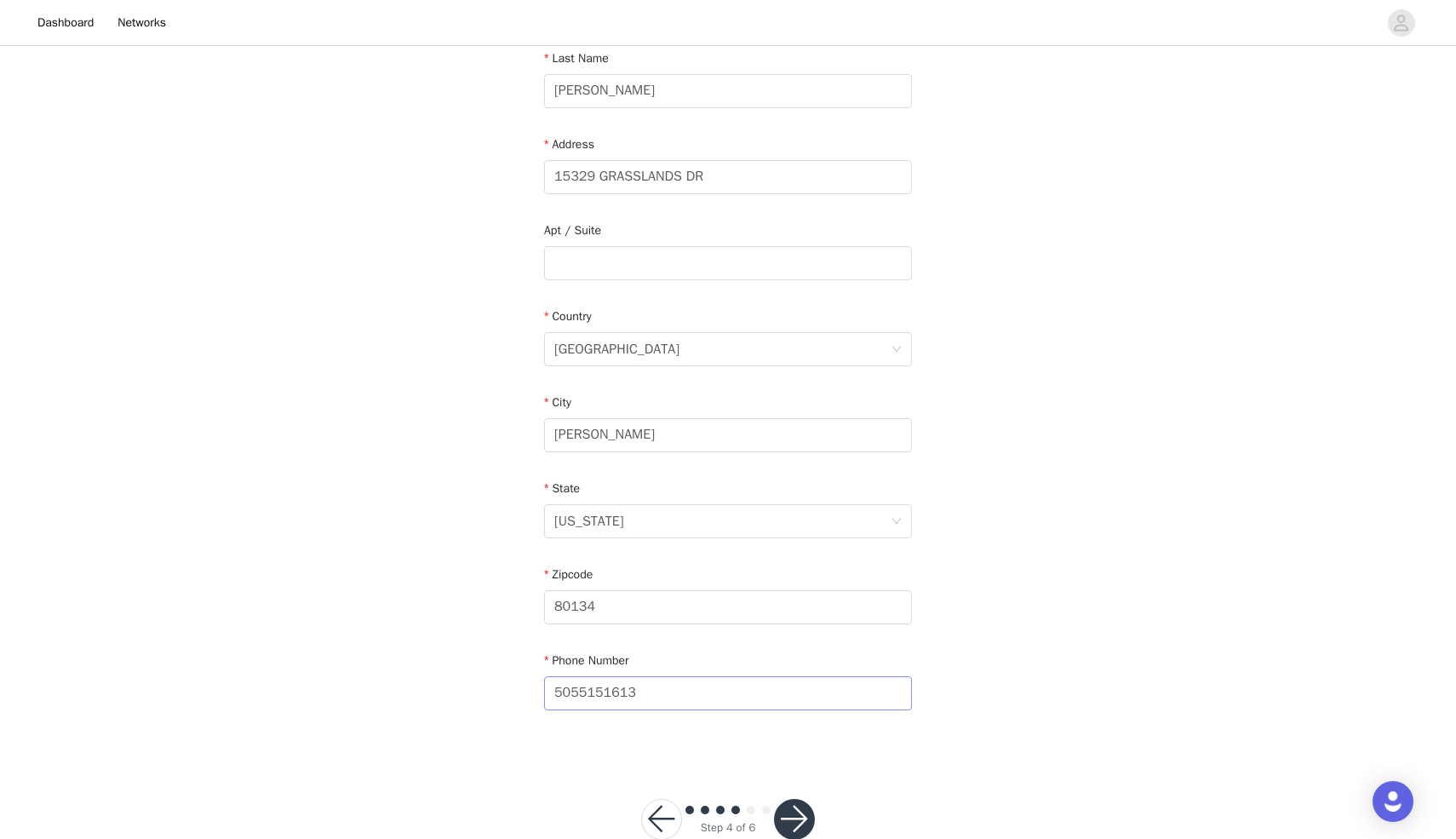 type 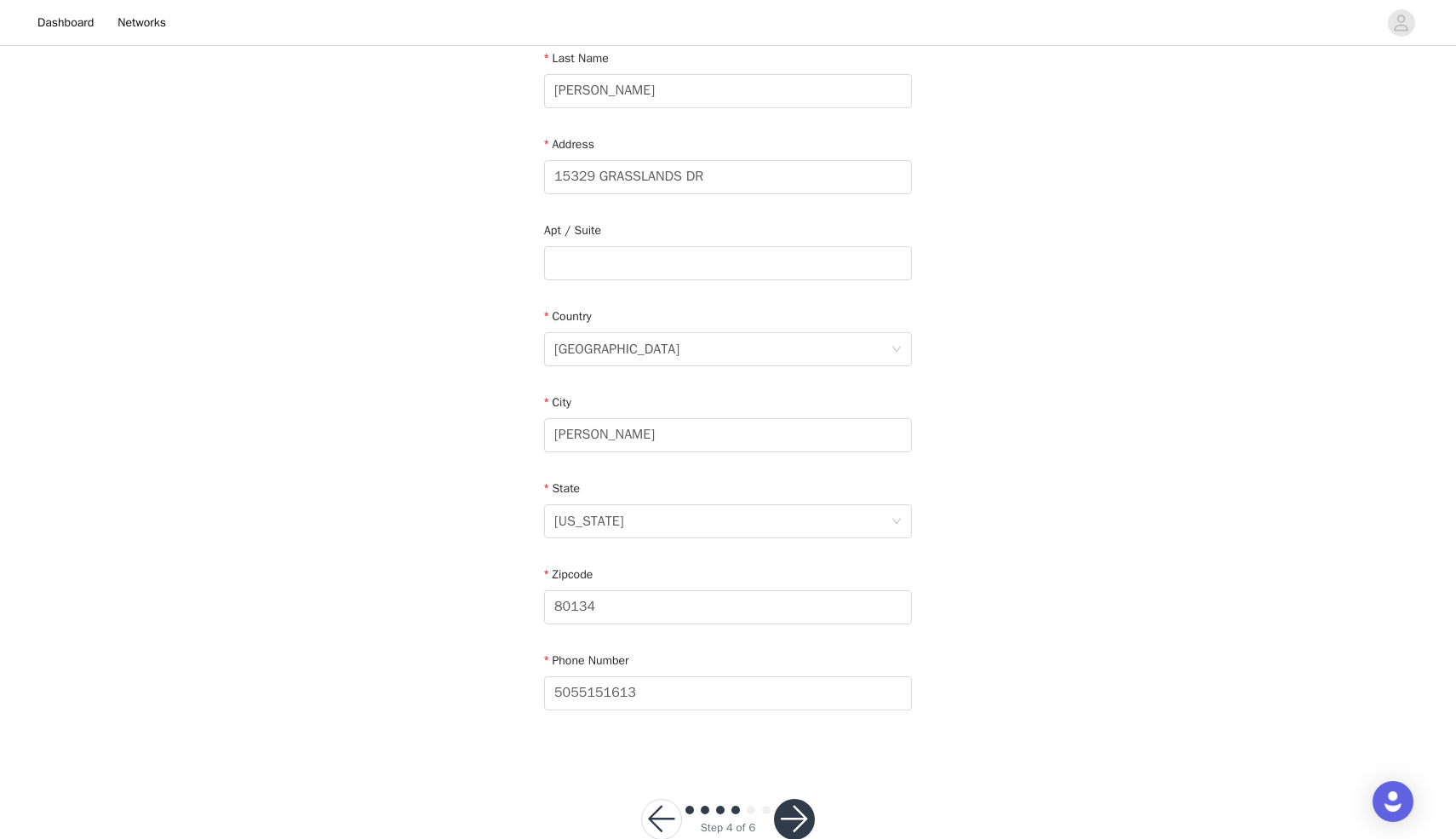scroll, scrollTop: 322, scrollLeft: 0, axis: vertical 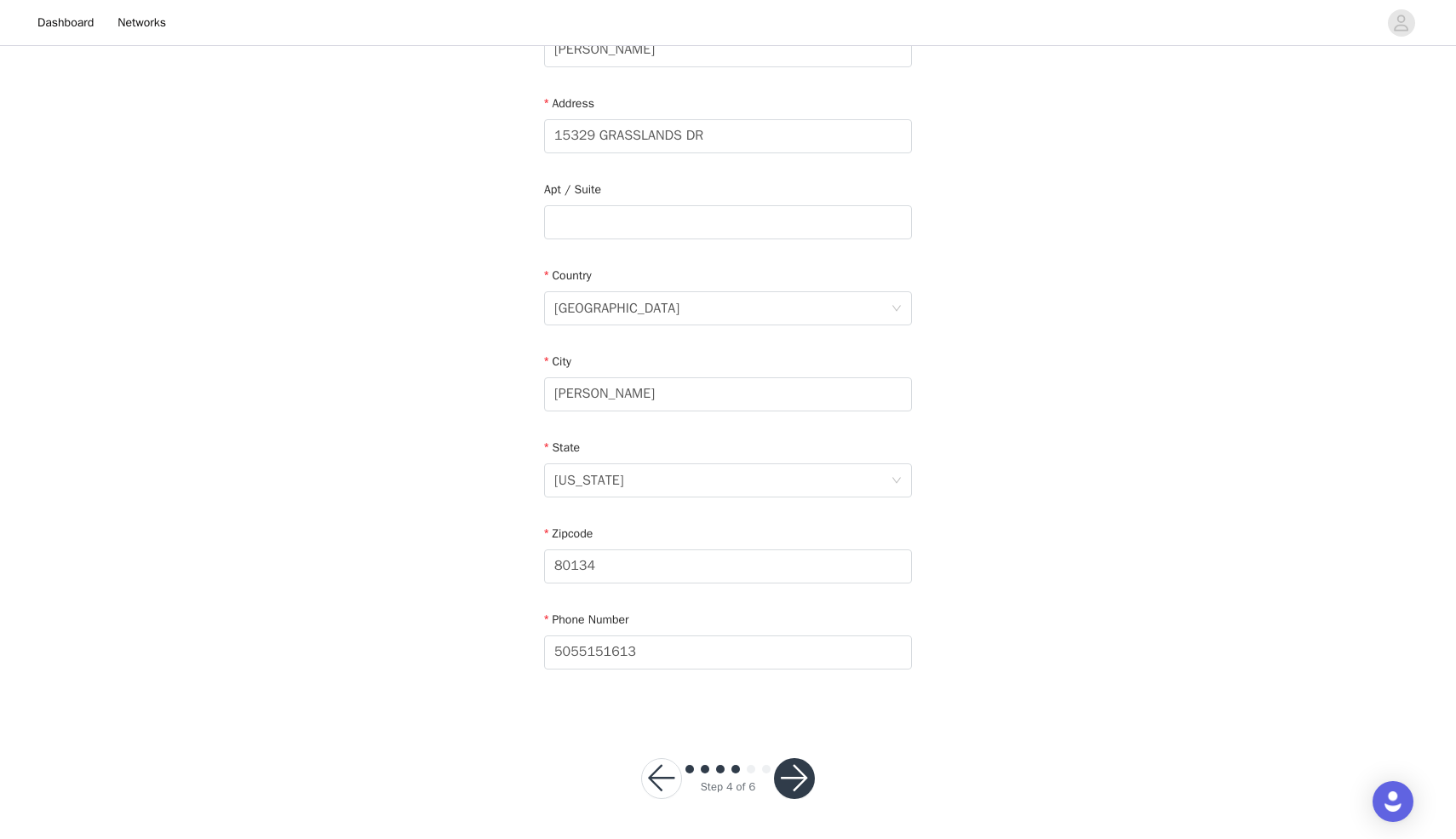click on "Step 4 of 6" at bounding box center [728, 778] 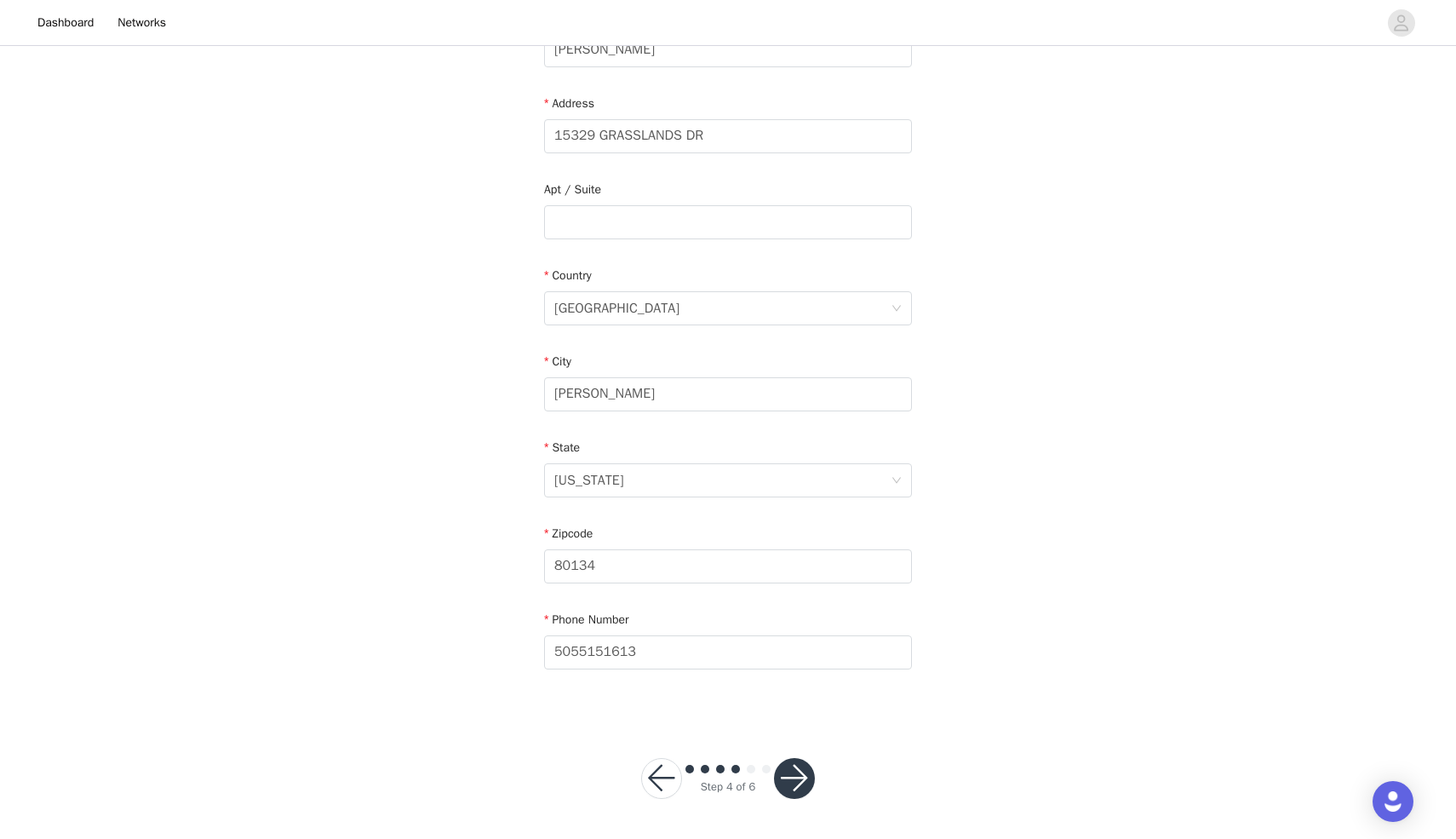 click at bounding box center [794, 779] 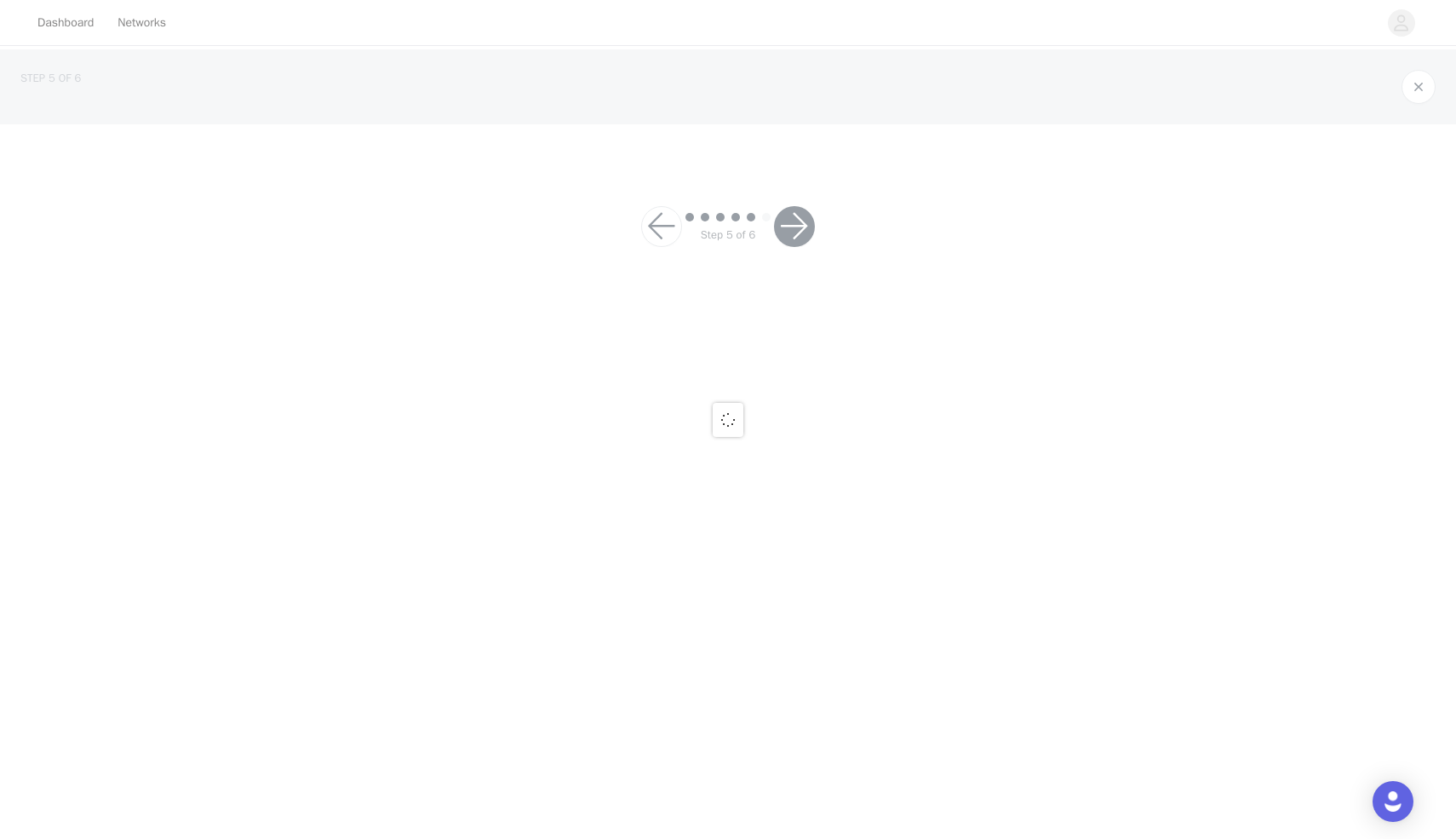 scroll, scrollTop: 0, scrollLeft: 0, axis: both 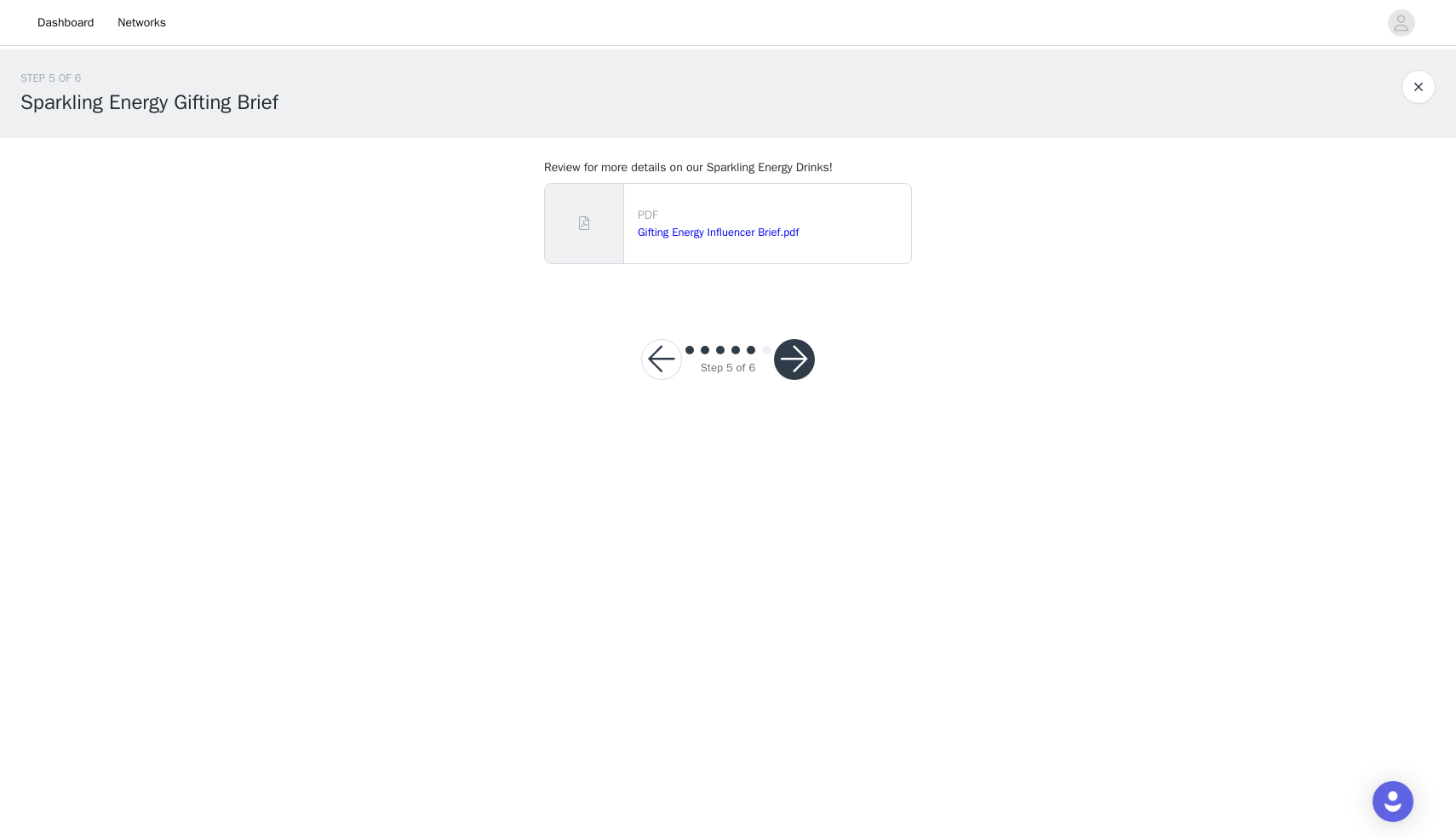 click at bounding box center [794, 359] 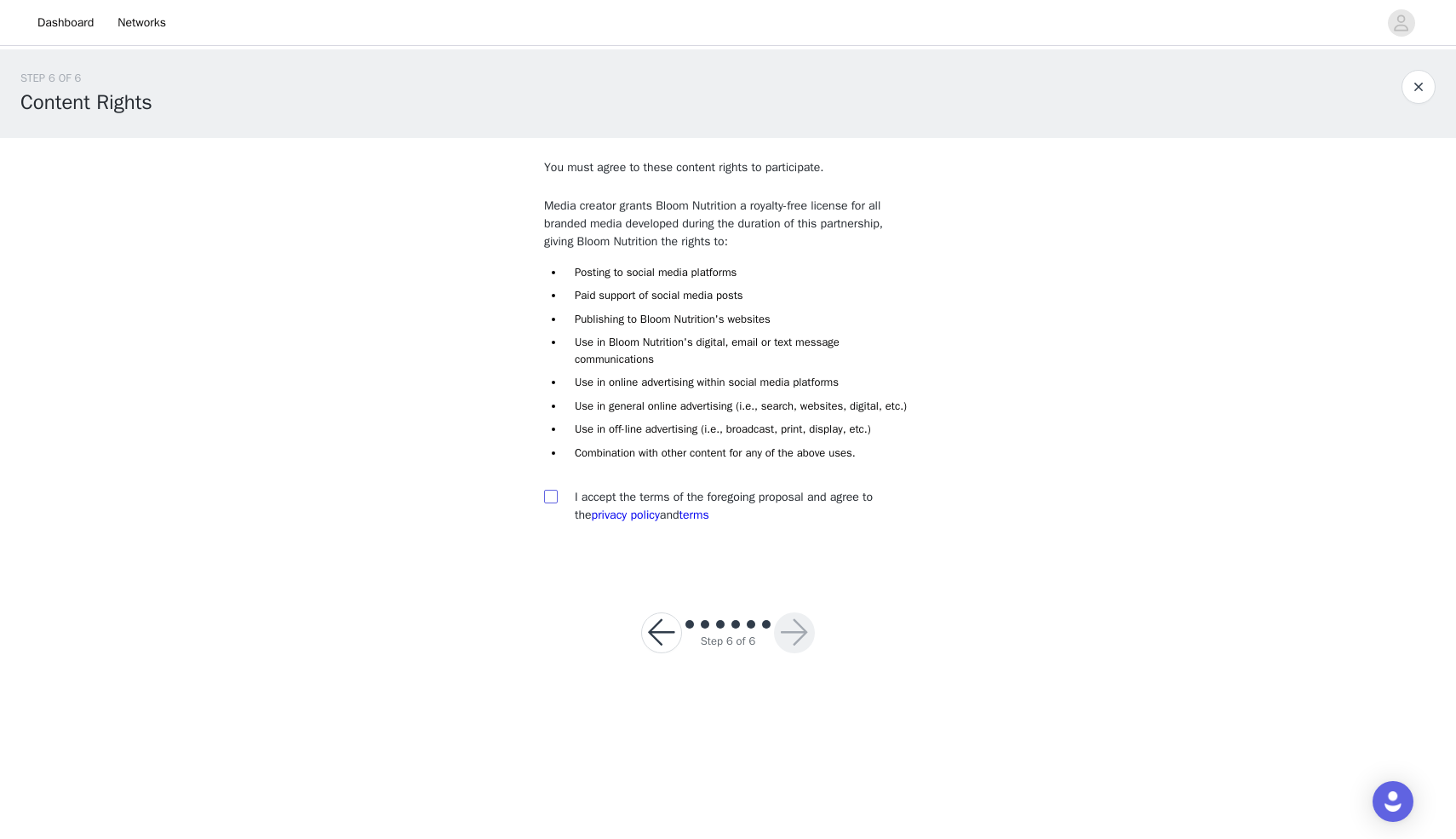 click at bounding box center [550, 496] 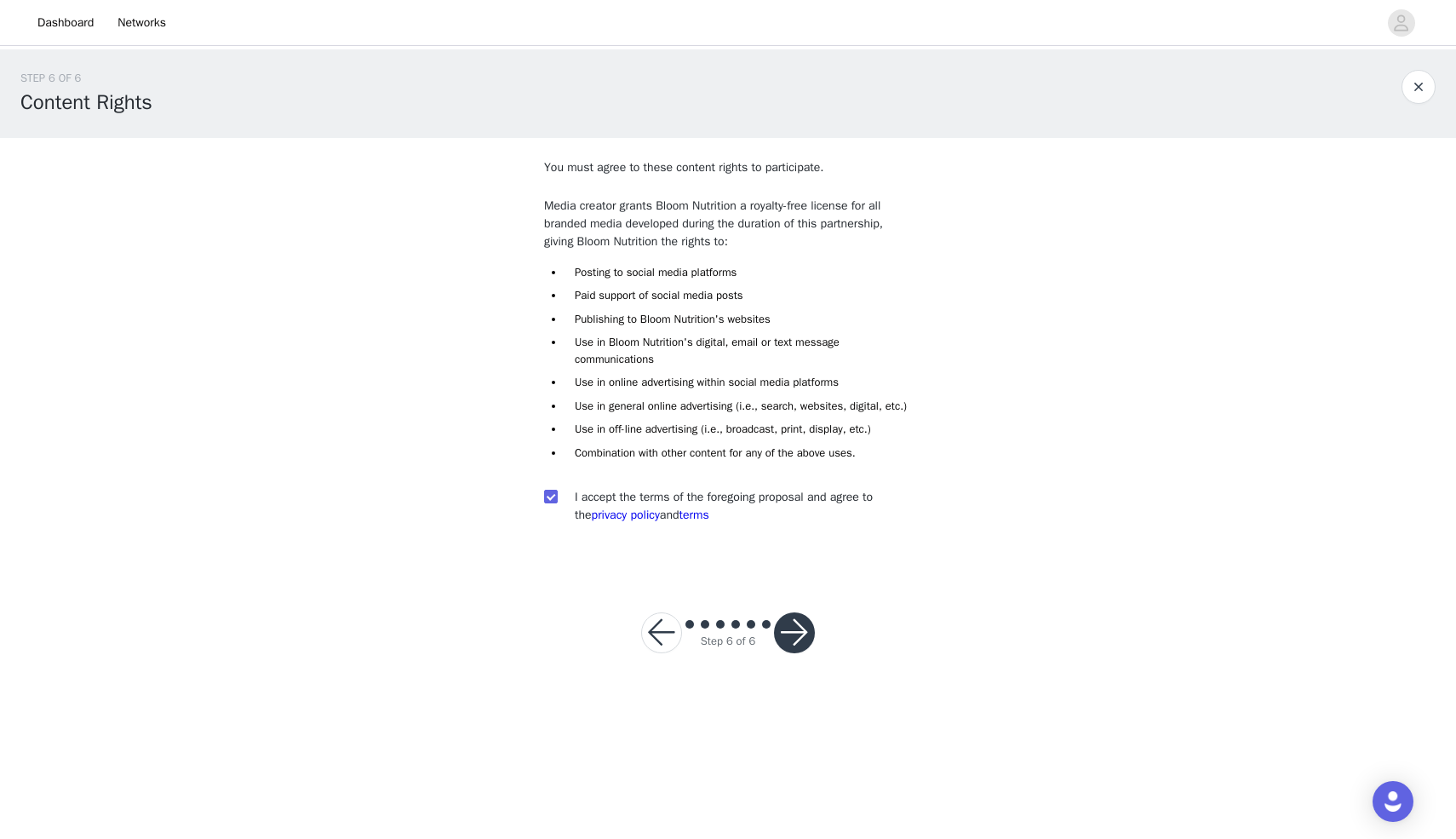 click at bounding box center (794, 633) 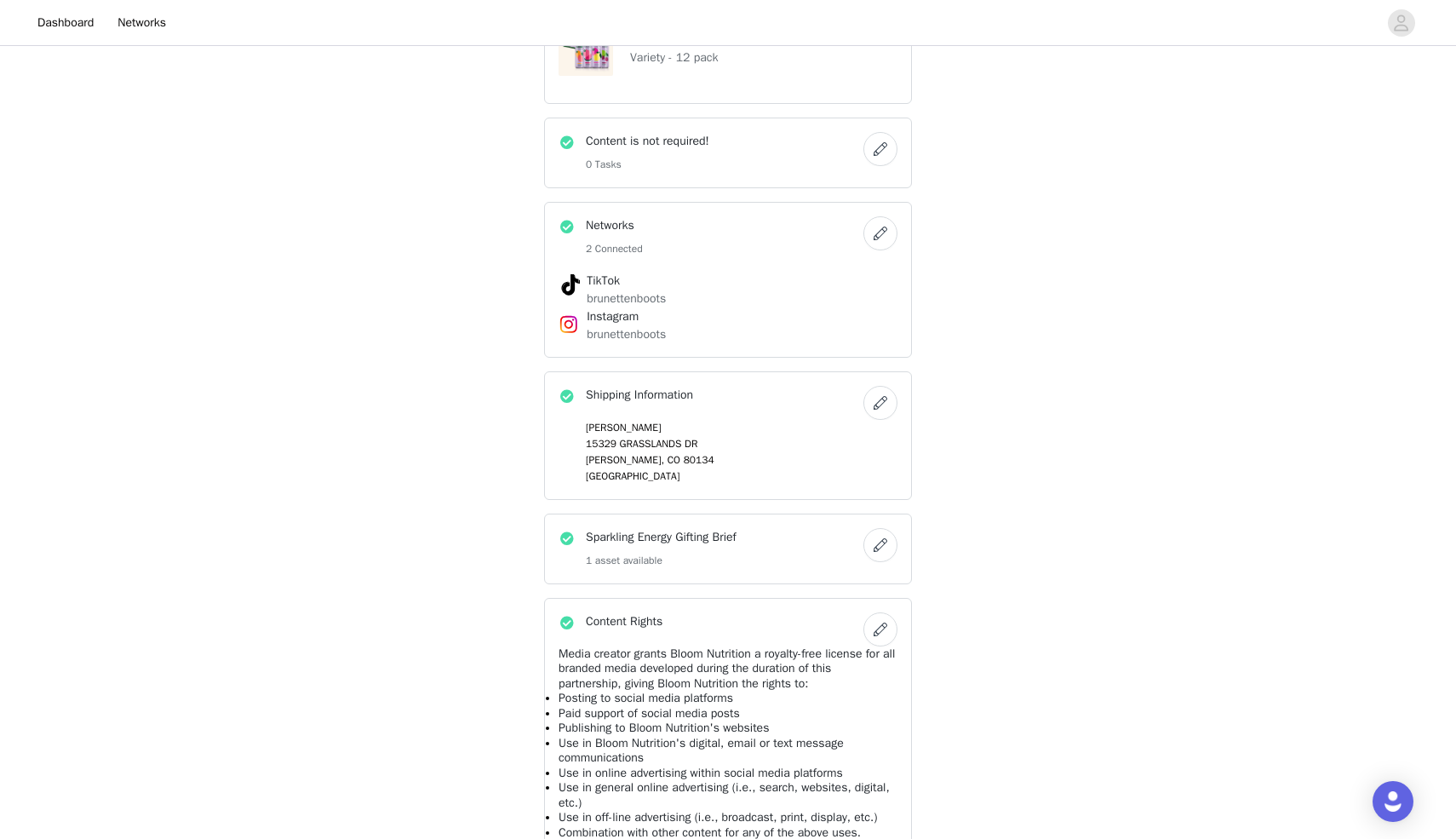 scroll, scrollTop: 591, scrollLeft: 0, axis: vertical 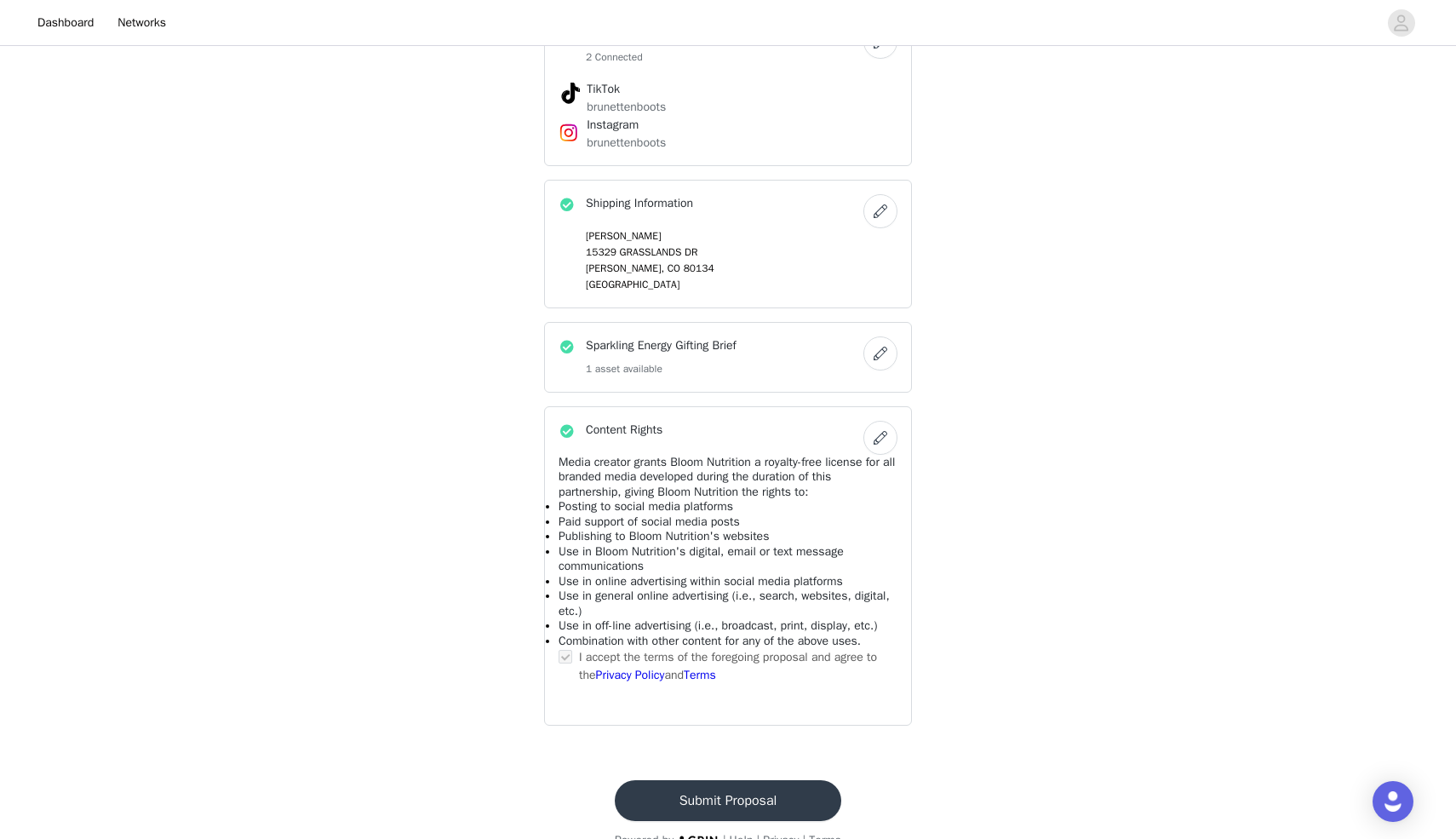click on "Submit Proposal" at bounding box center (728, 801) 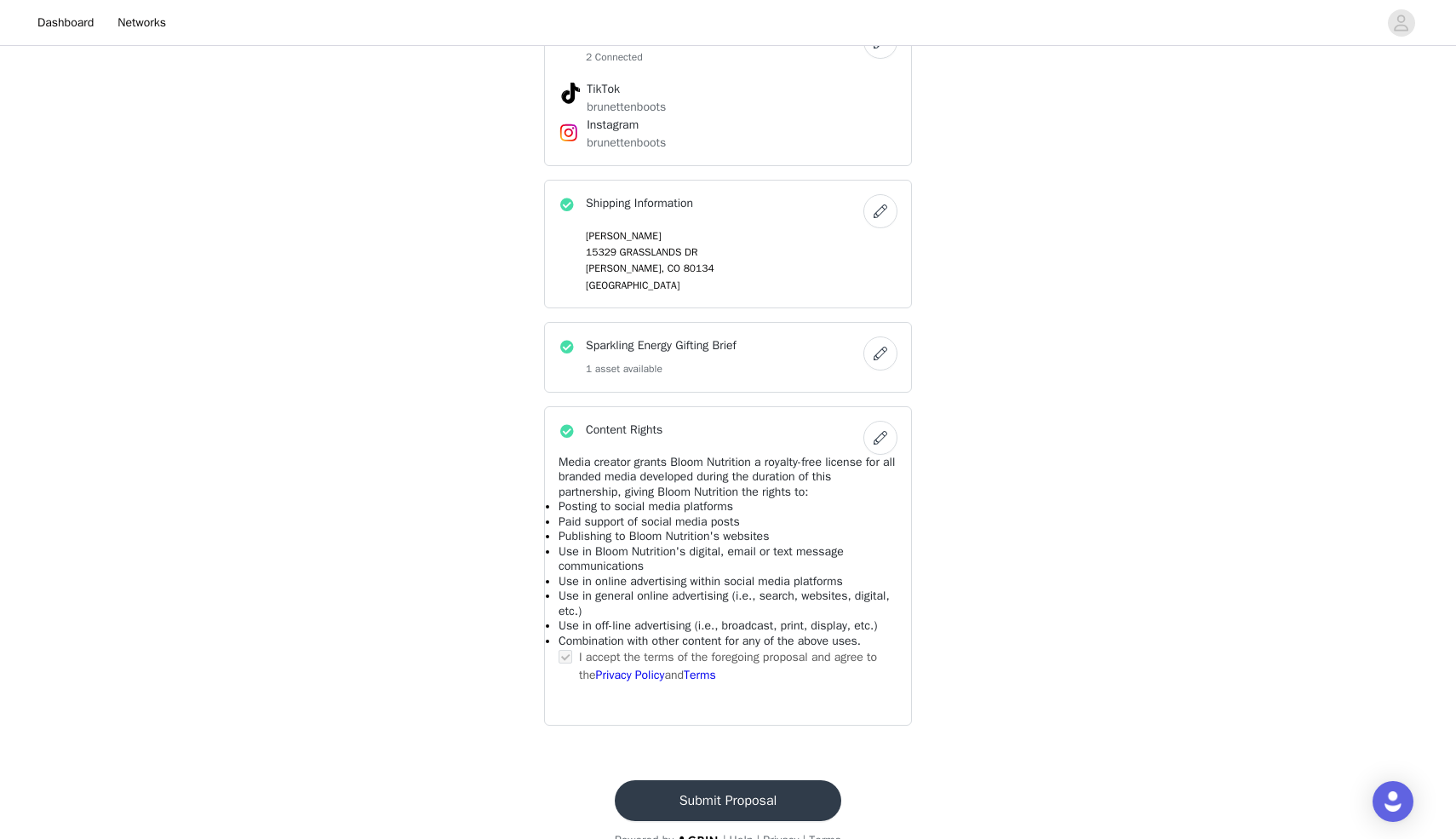 scroll, scrollTop: 0, scrollLeft: 0, axis: both 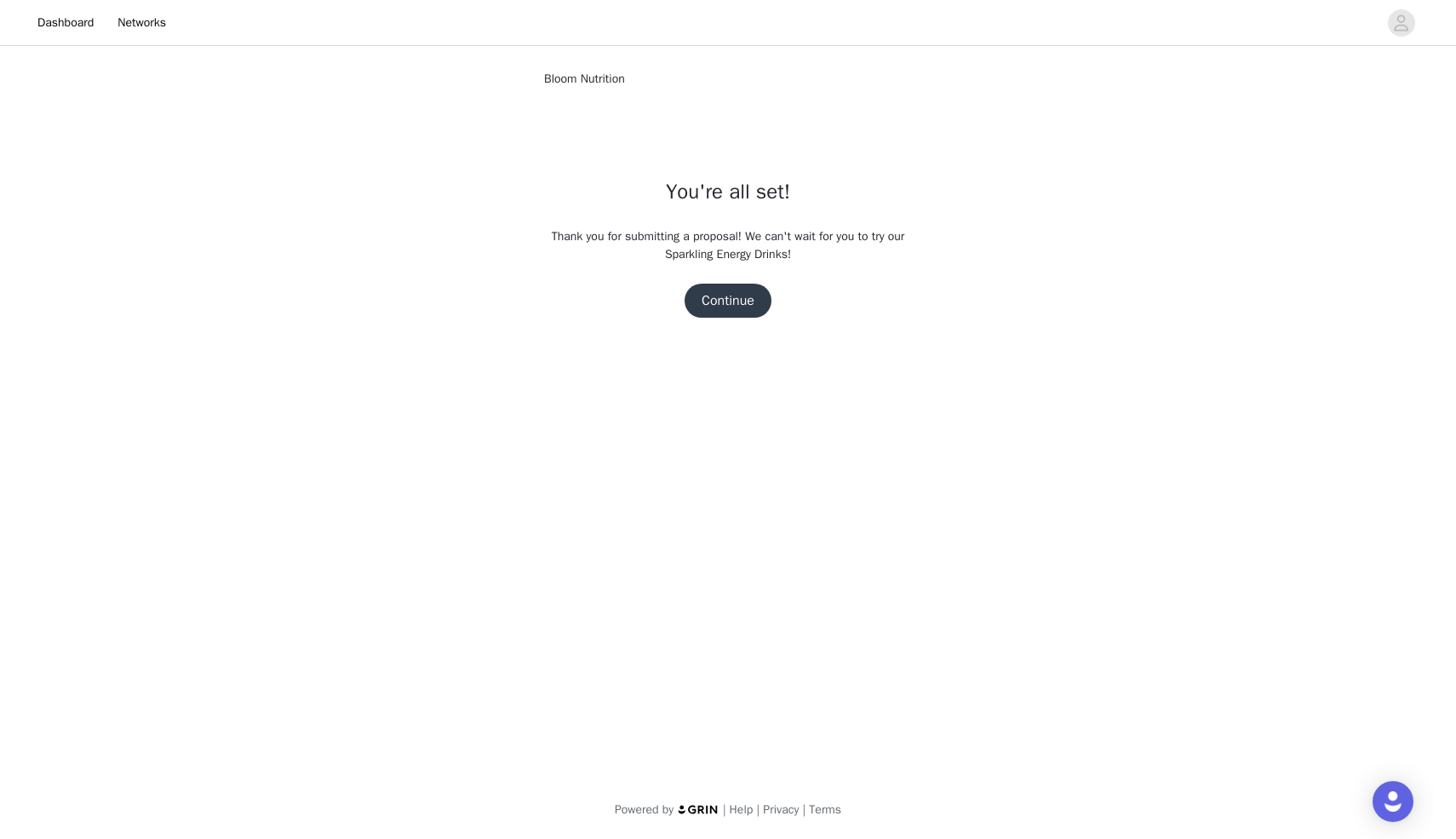 click on "Continue" at bounding box center (728, 301) 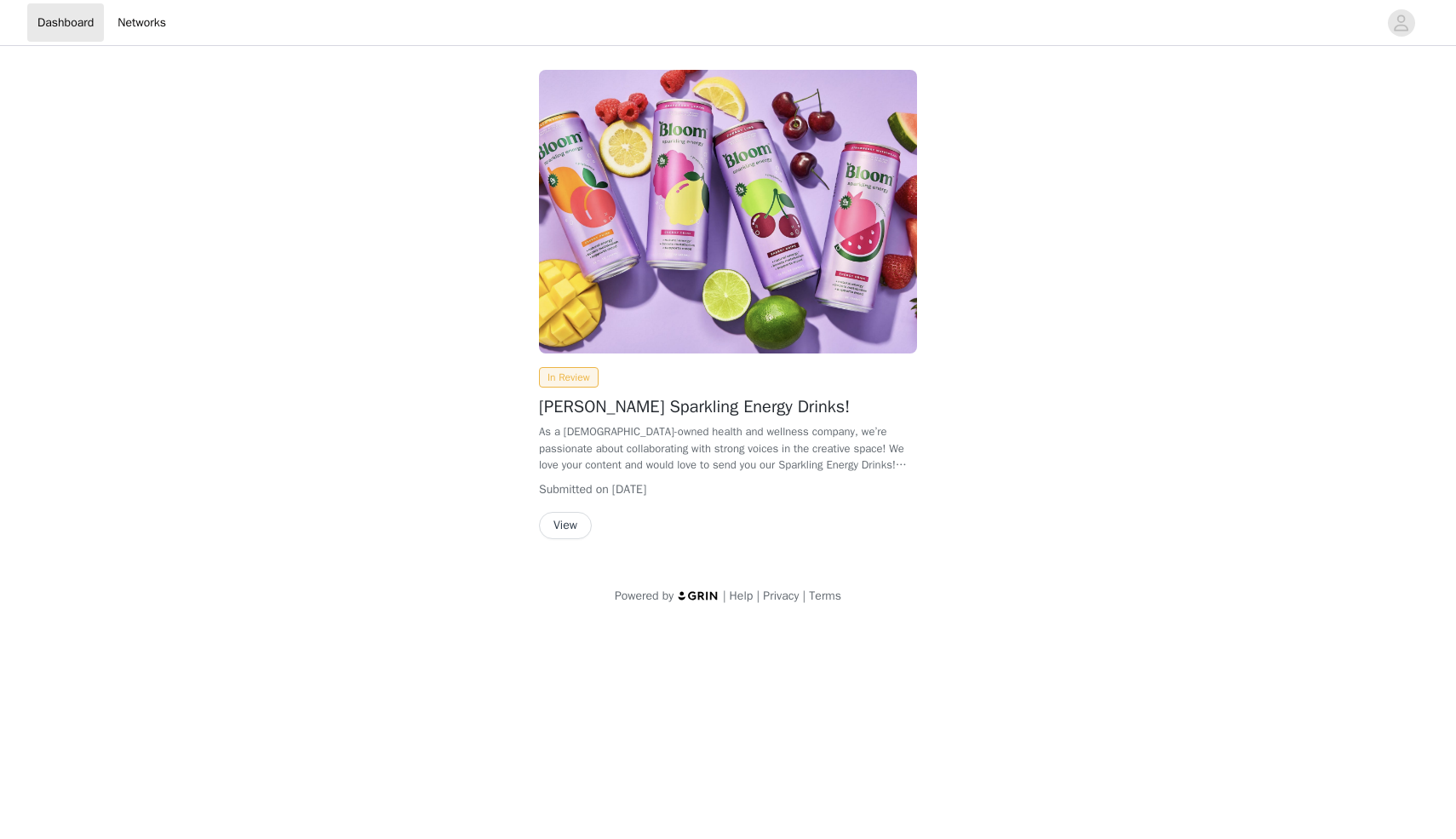 scroll, scrollTop: 0, scrollLeft: 0, axis: both 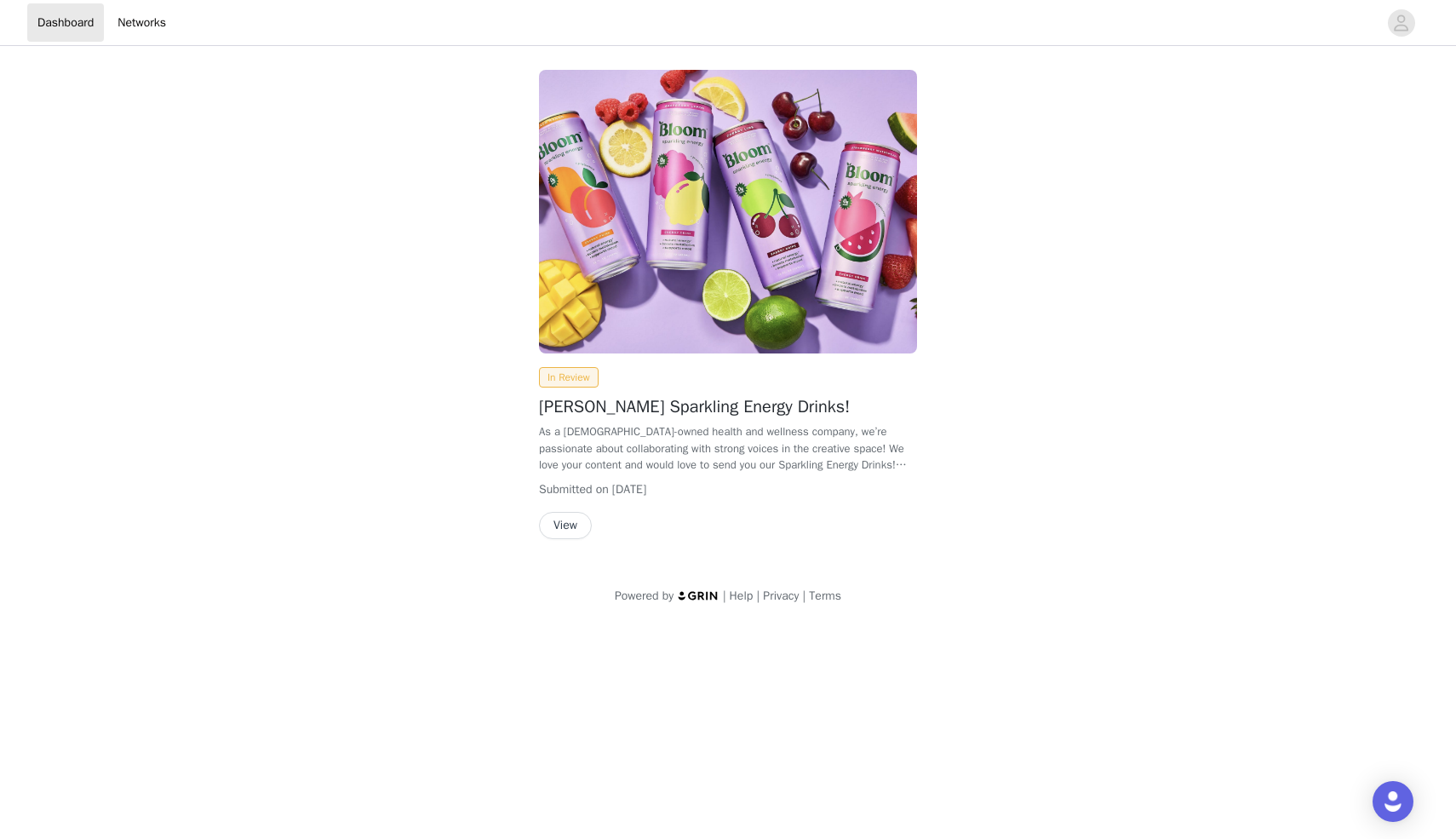 click on "View" at bounding box center [565, 526] 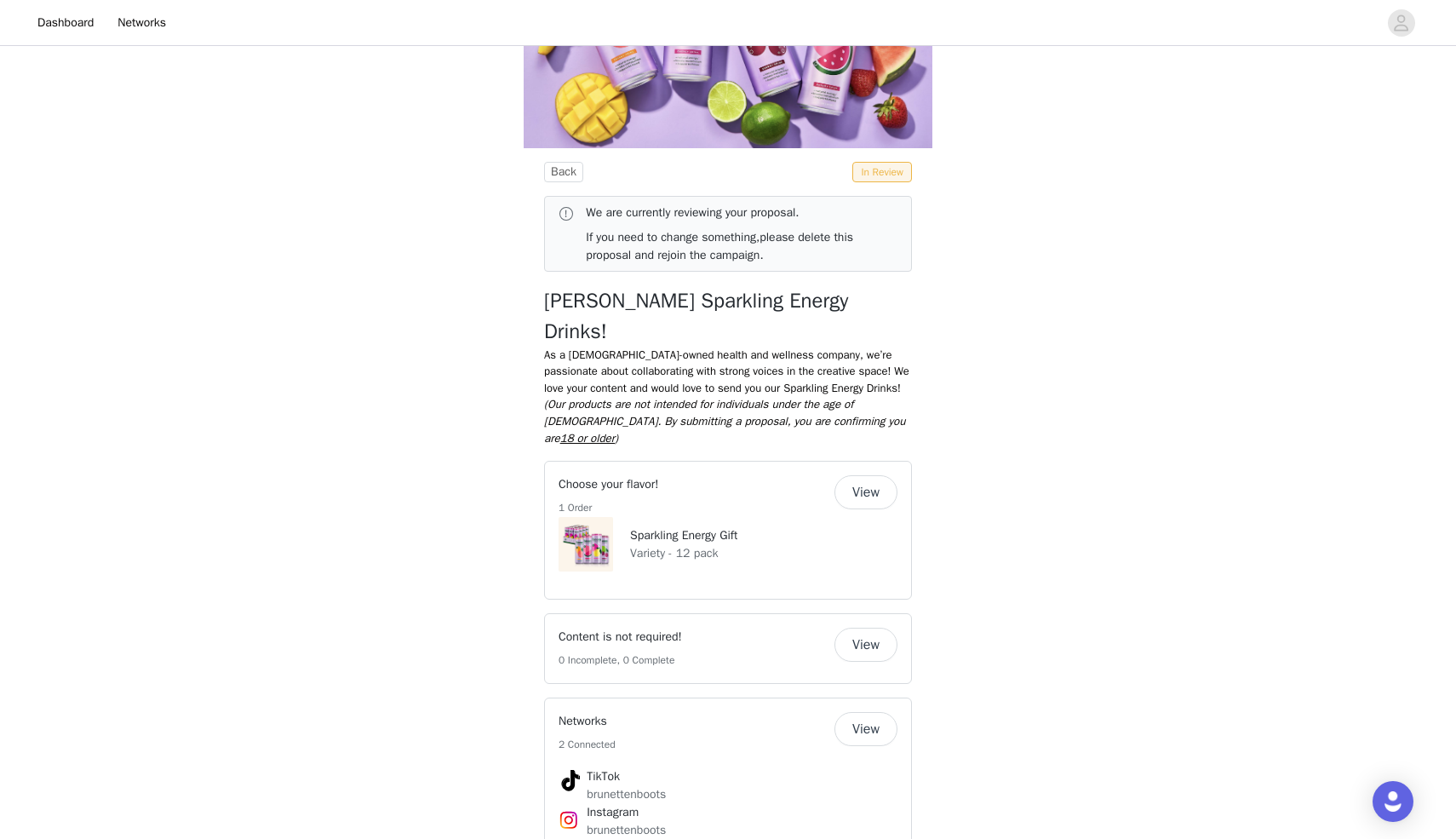 scroll, scrollTop: 143, scrollLeft: 0, axis: vertical 